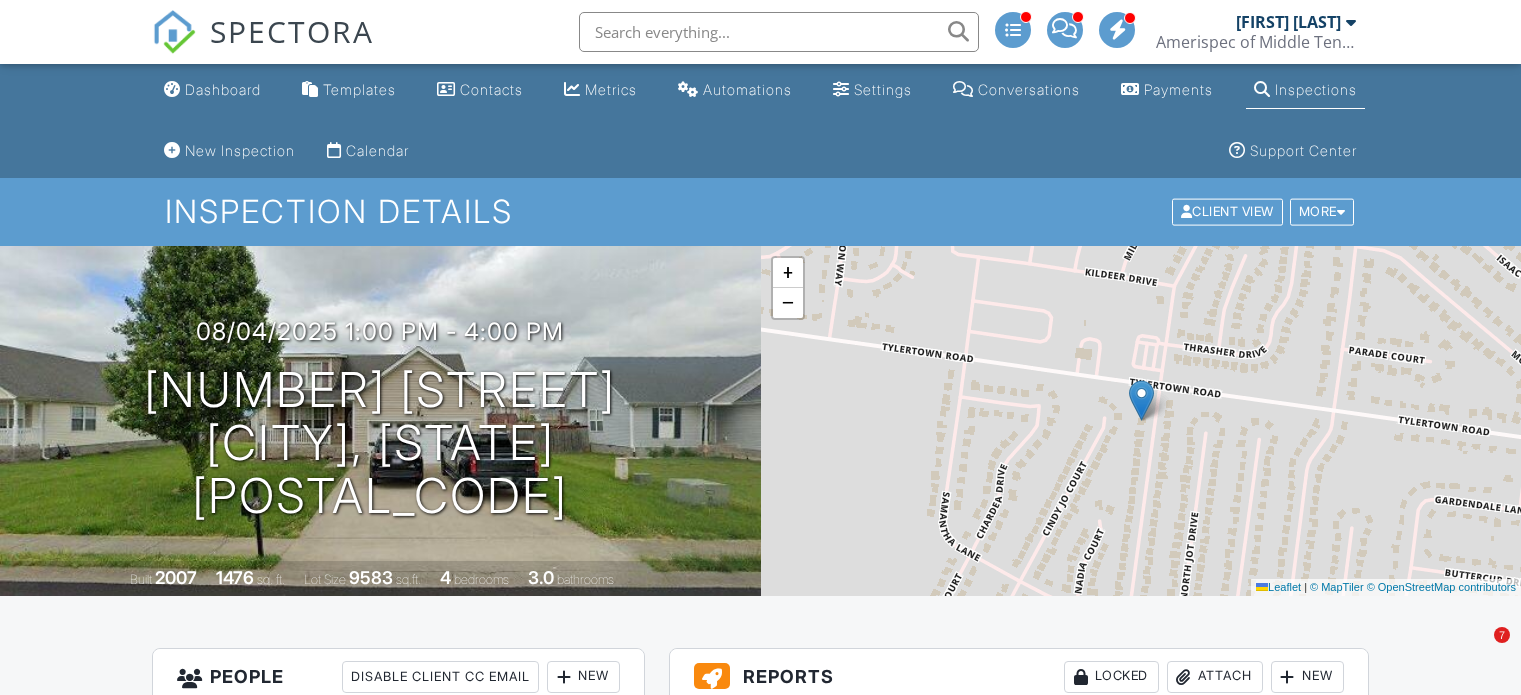 scroll, scrollTop: 0, scrollLeft: 0, axis: both 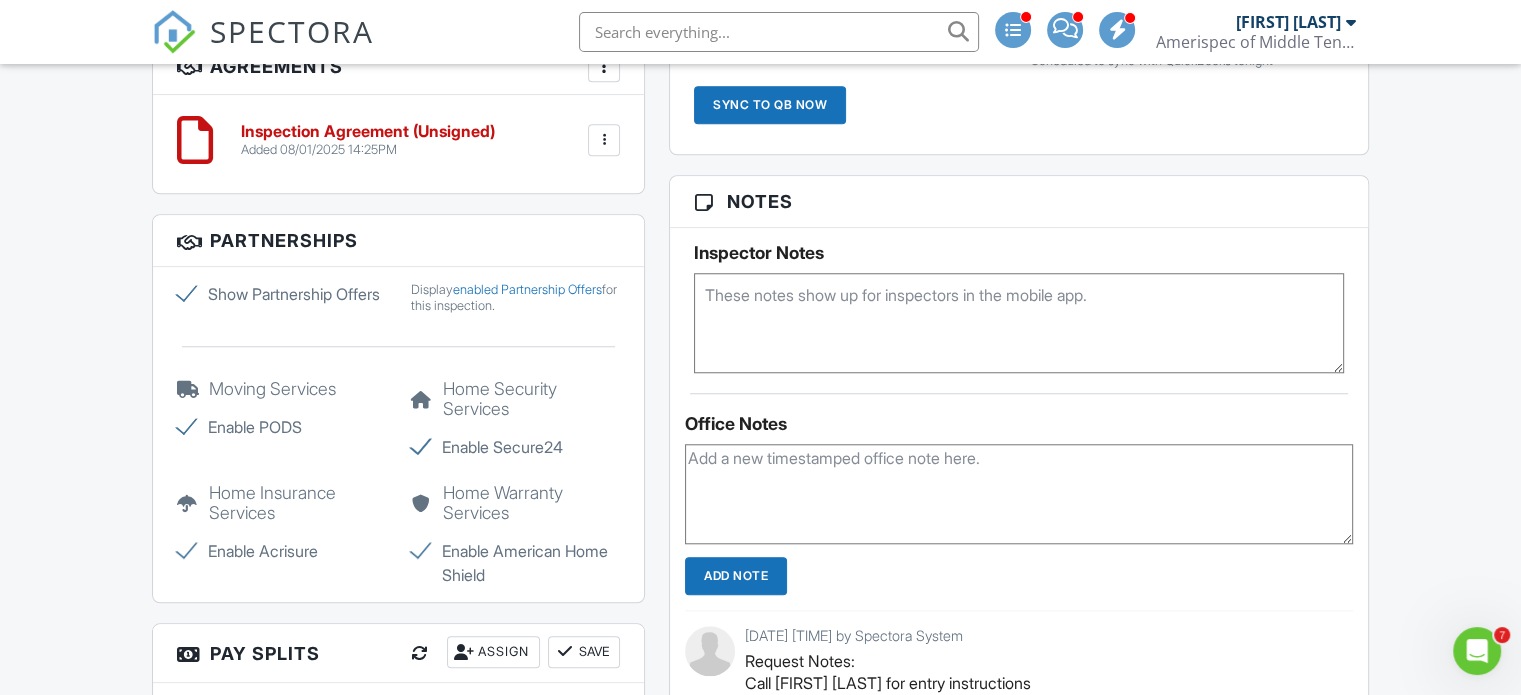 click at bounding box center [1019, 323] 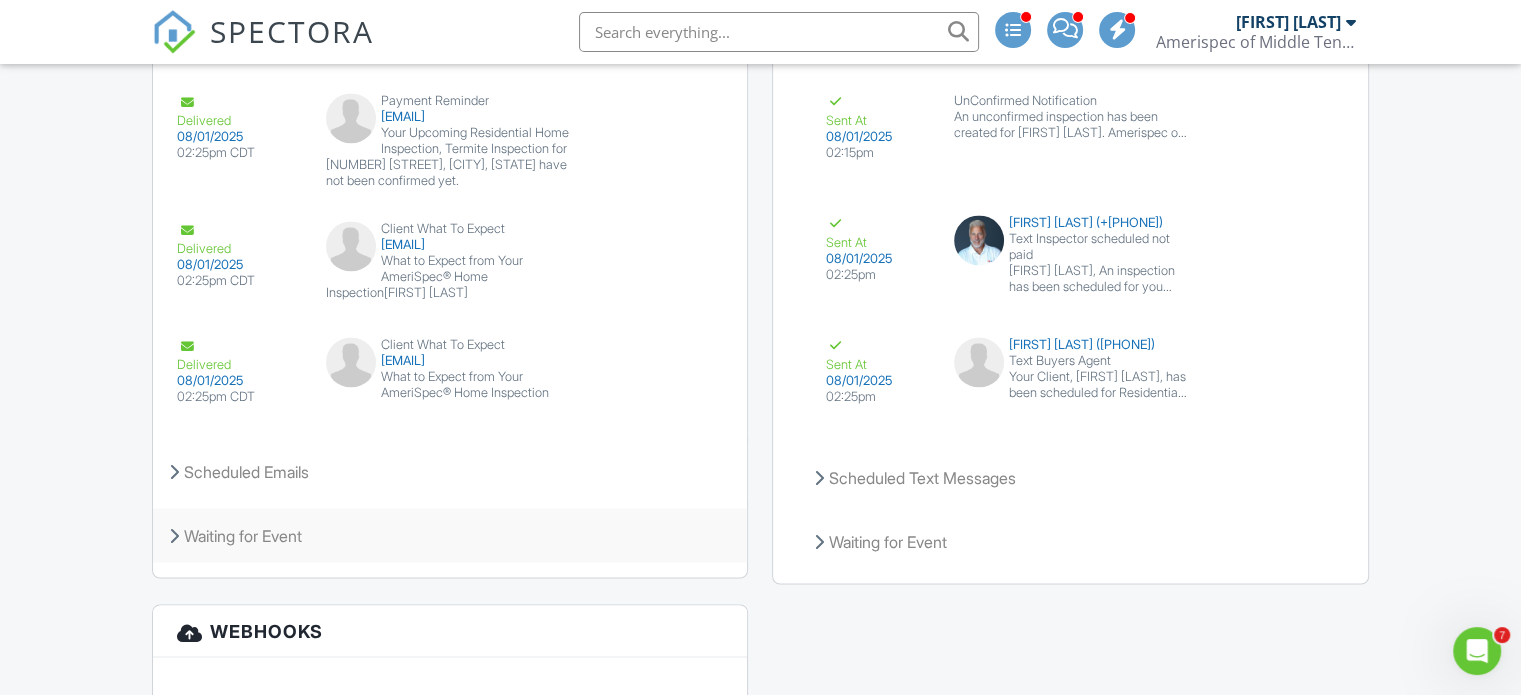 scroll, scrollTop: 3269, scrollLeft: 0, axis: vertical 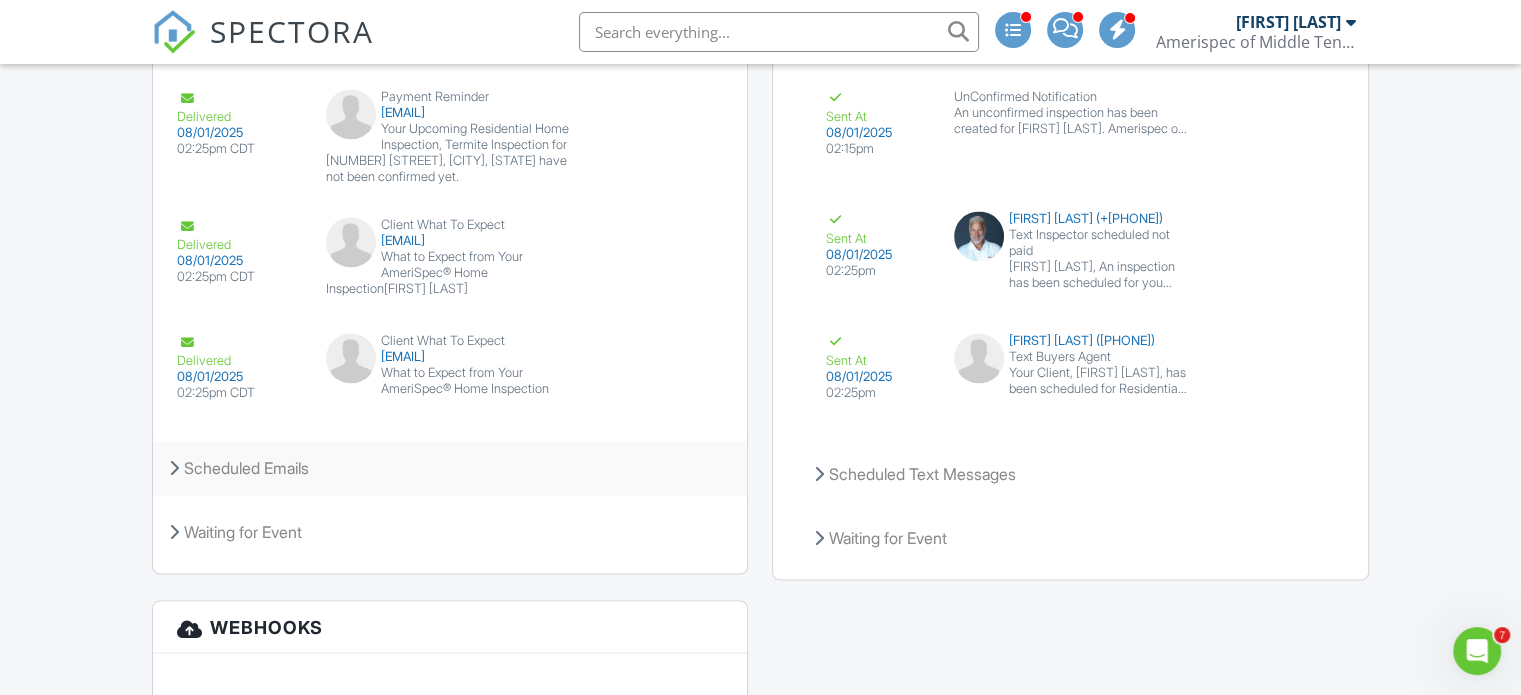 type on "One Day Code: 64603 3387 6369" 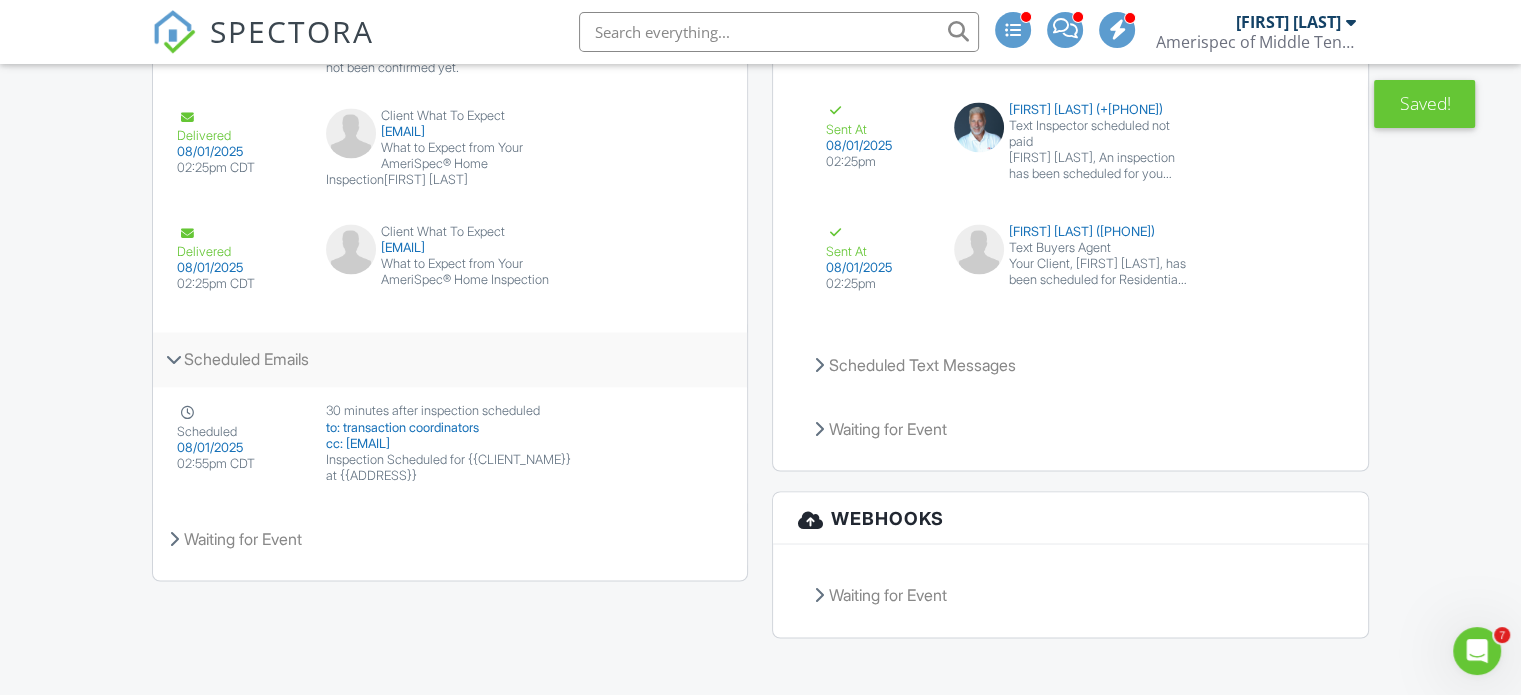 scroll, scrollTop: 3386, scrollLeft: 0, axis: vertical 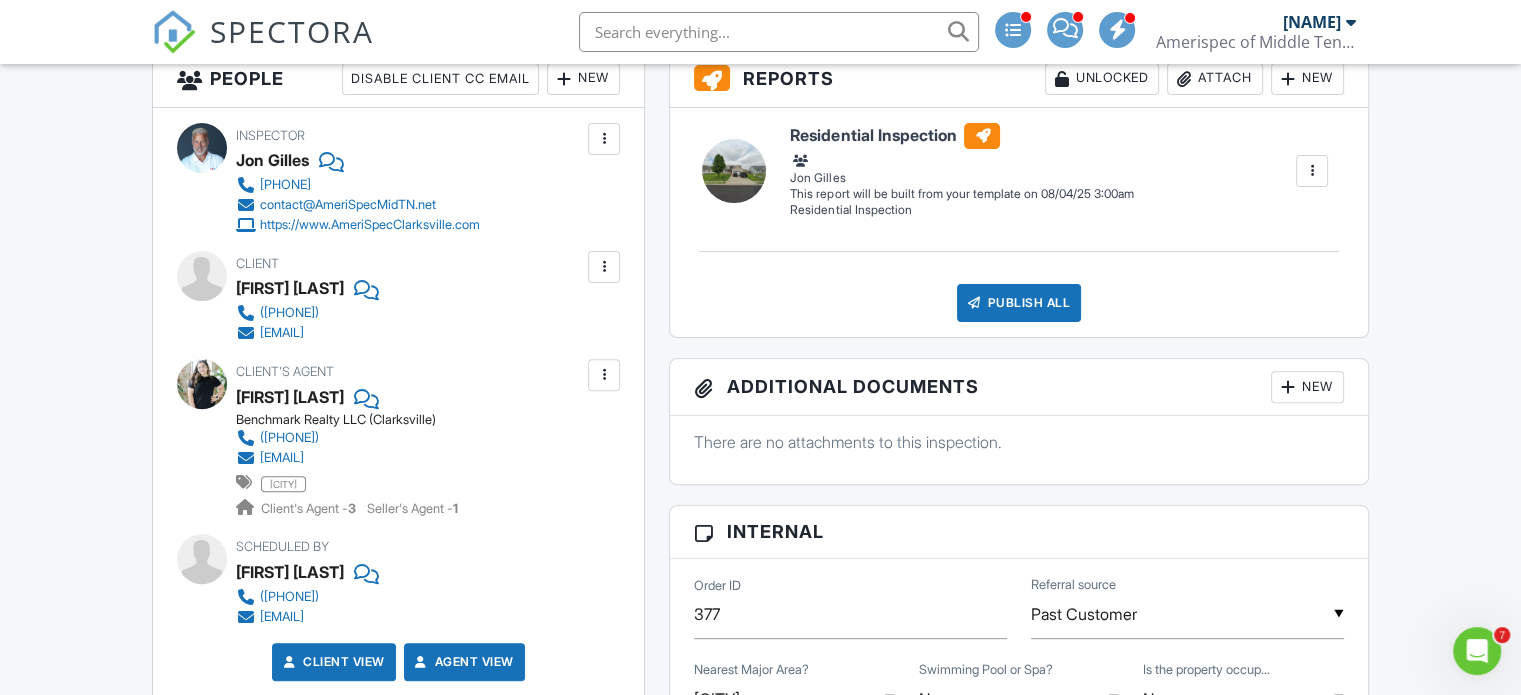 click on "New" at bounding box center [583, 79] 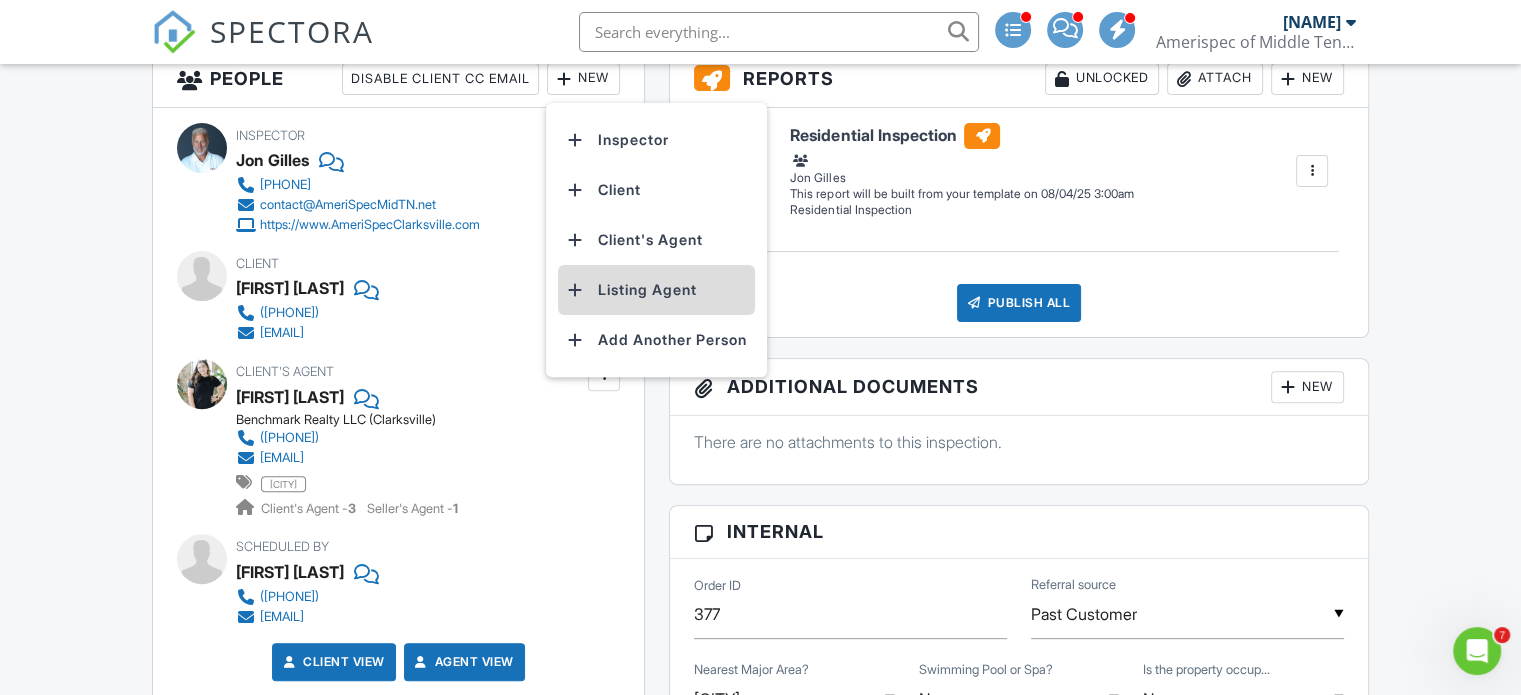 click on "Listing Agent" at bounding box center (656, 290) 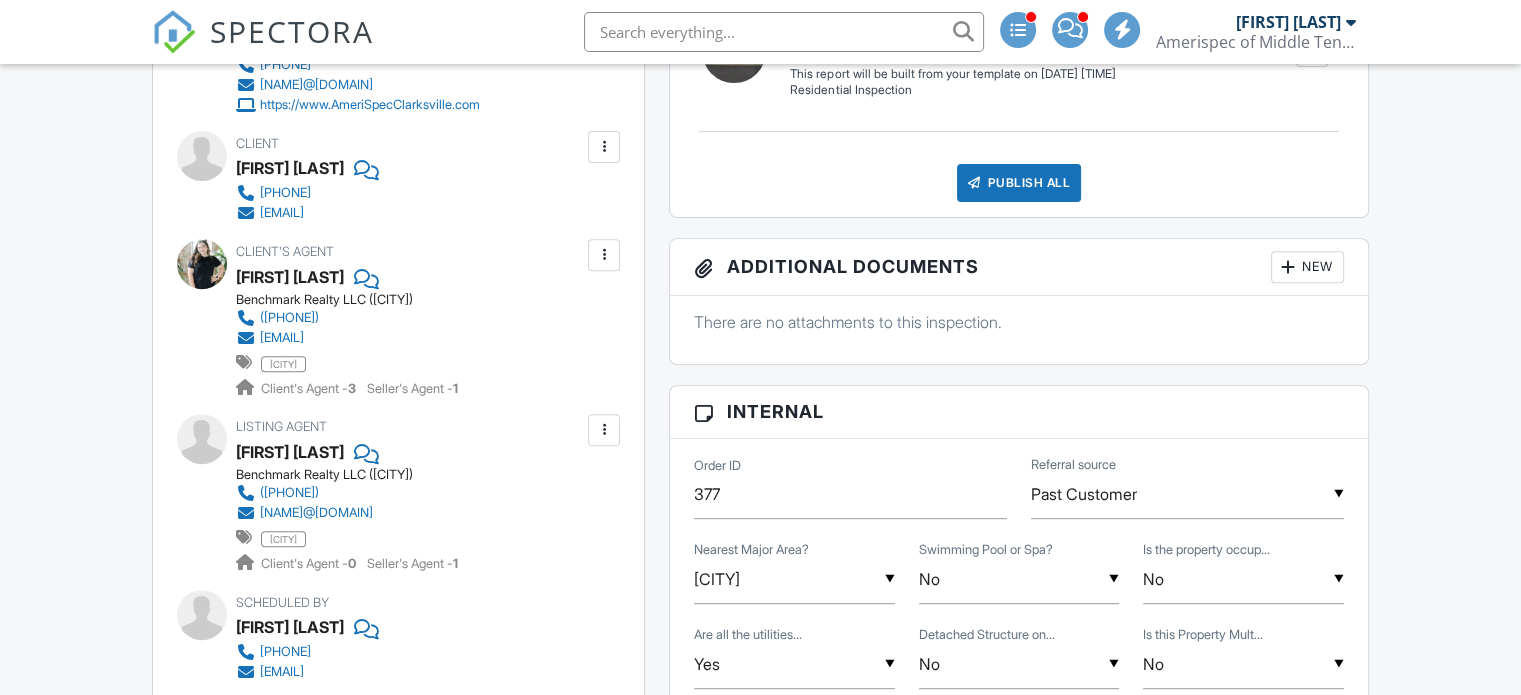 scroll, scrollTop: 718, scrollLeft: 0, axis: vertical 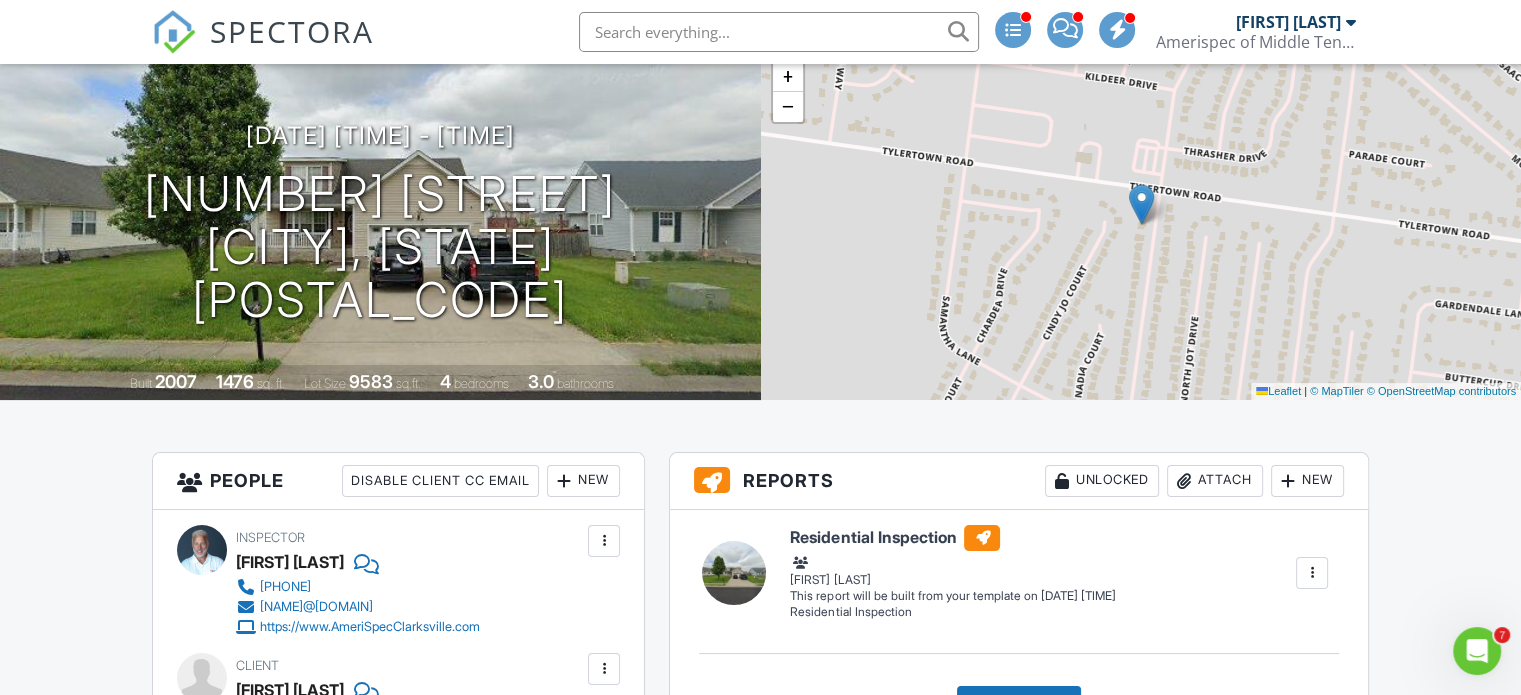 click on "New" at bounding box center (583, 481) 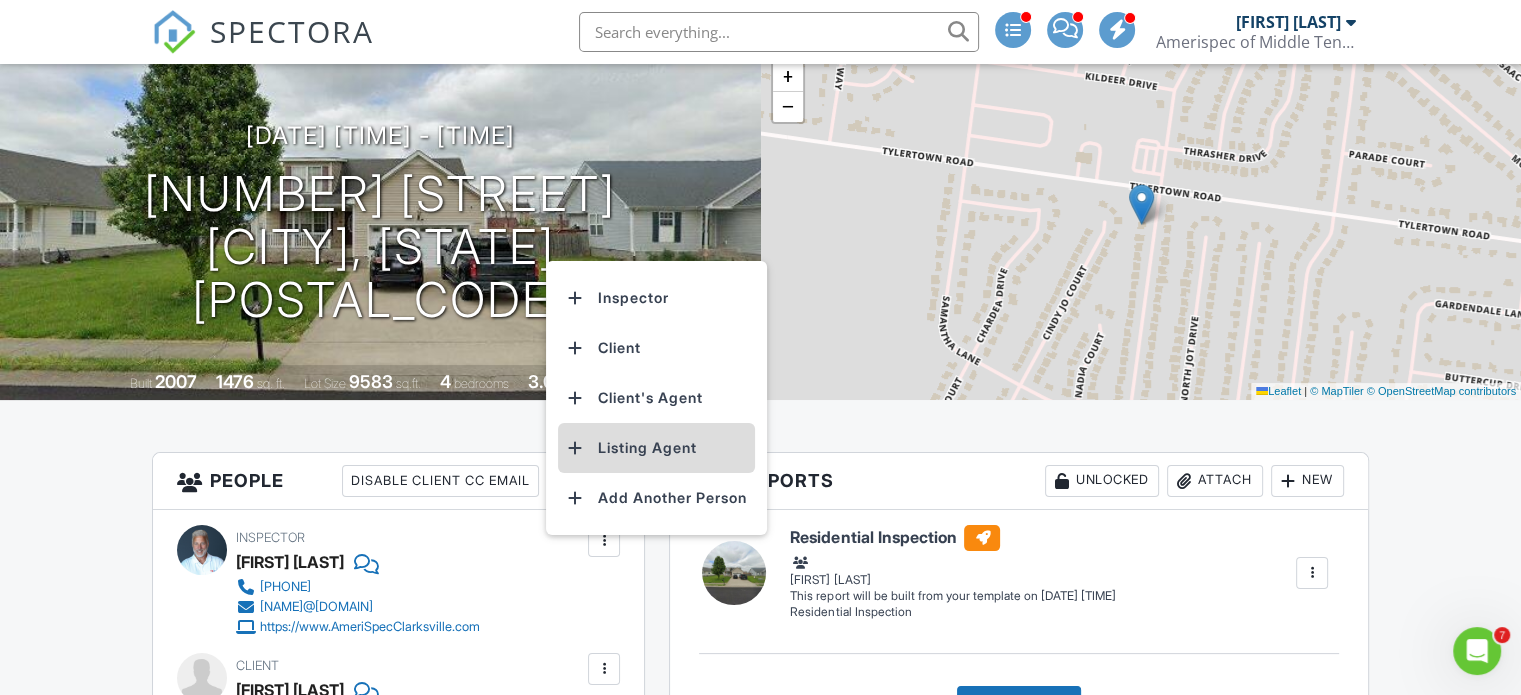 click on "Listing Agent" at bounding box center (656, 448) 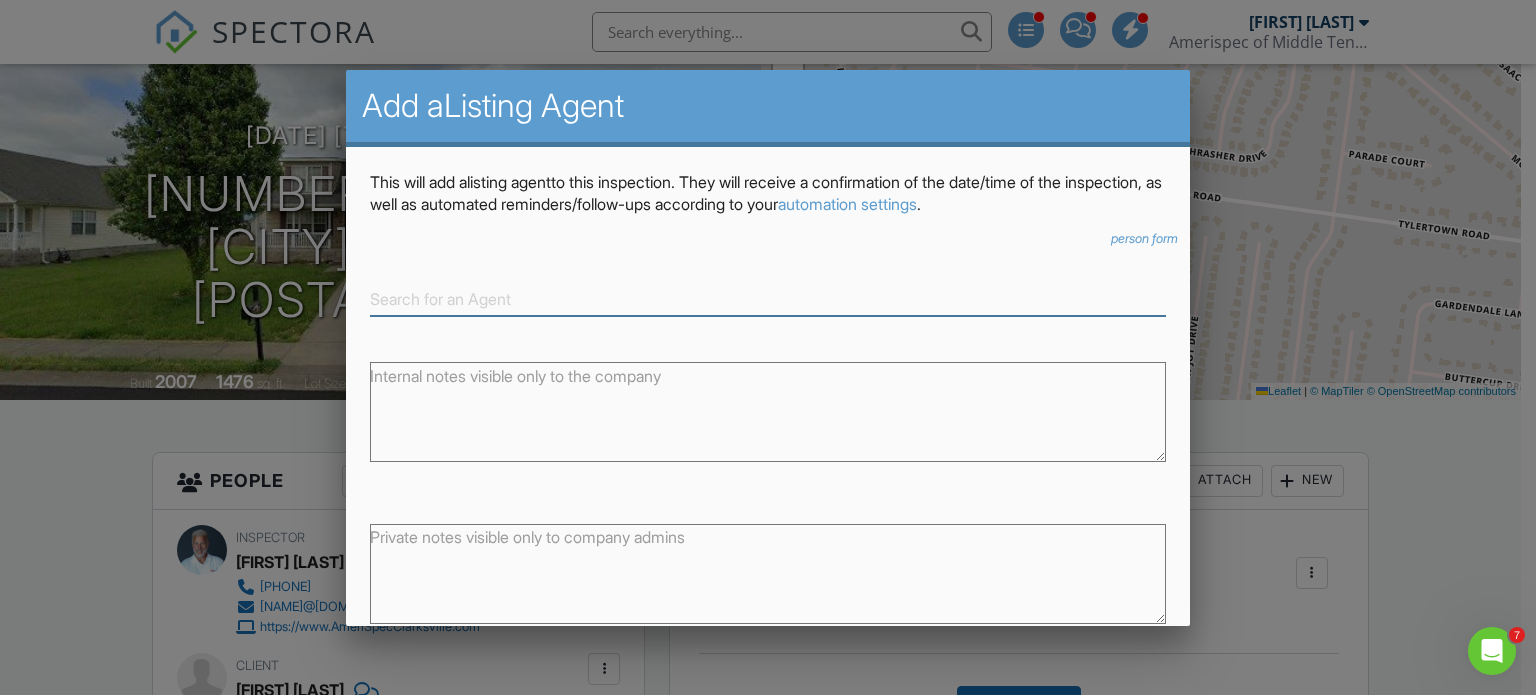 click at bounding box center (768, 299) 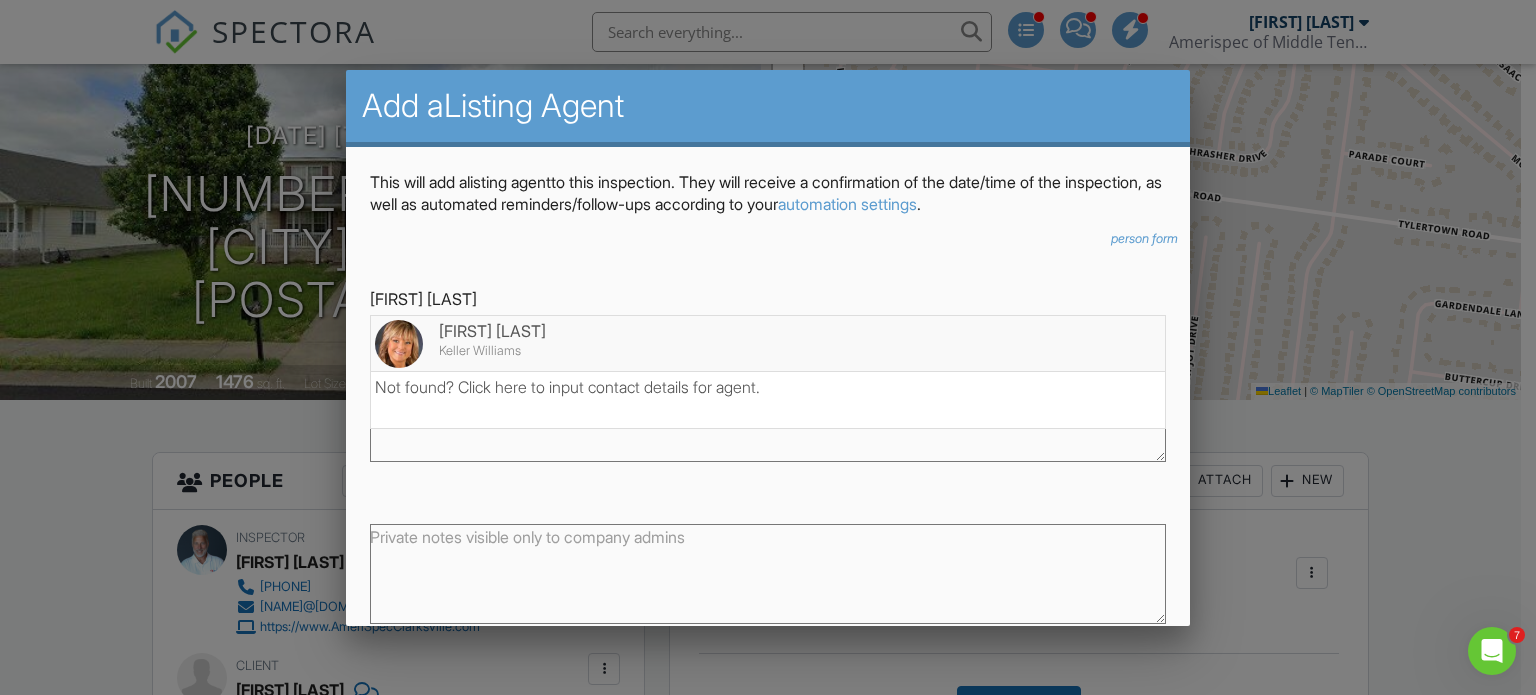 click on "Keller Williams" at bounding box center (768, 351) 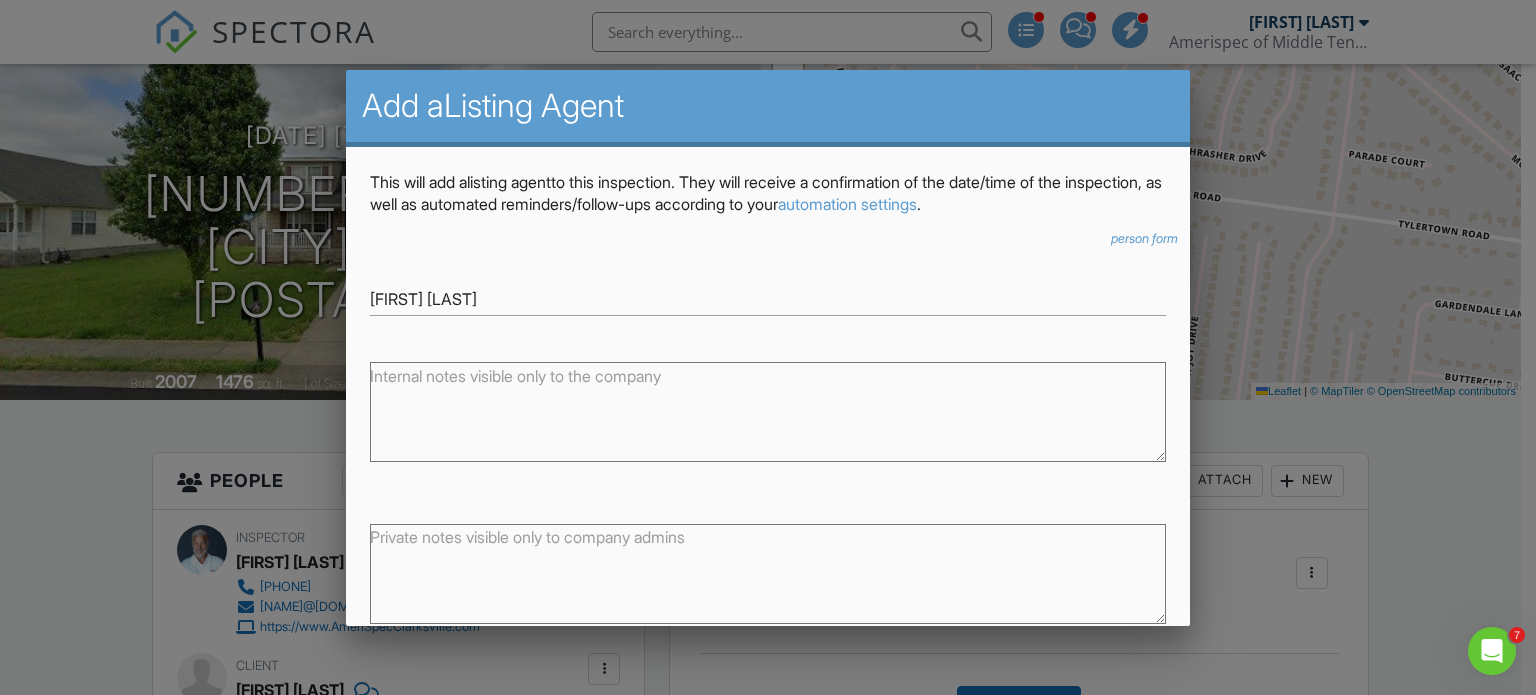 scroll, scrollTop: 108, scrollLeft: 0, axis: vertical 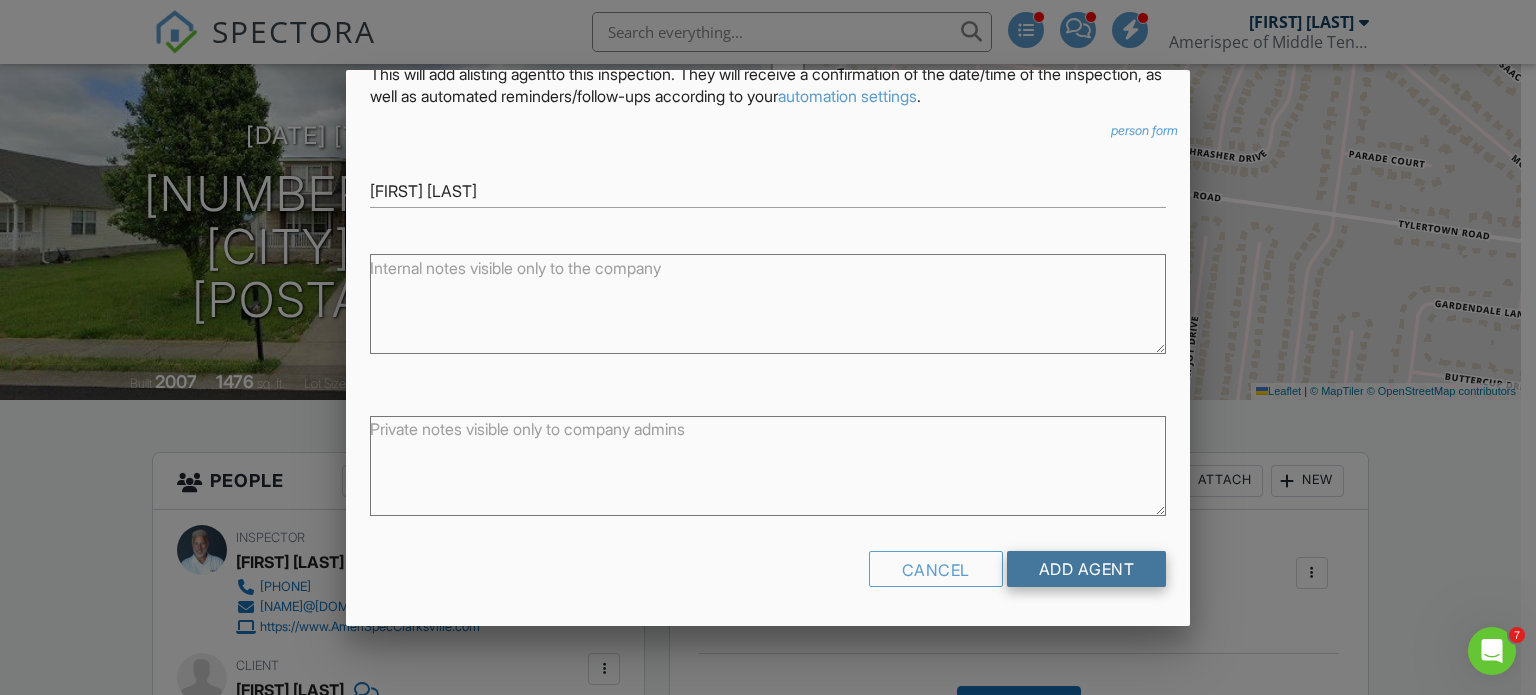 click on "Add Agent" at bounding box center [1087, 569] 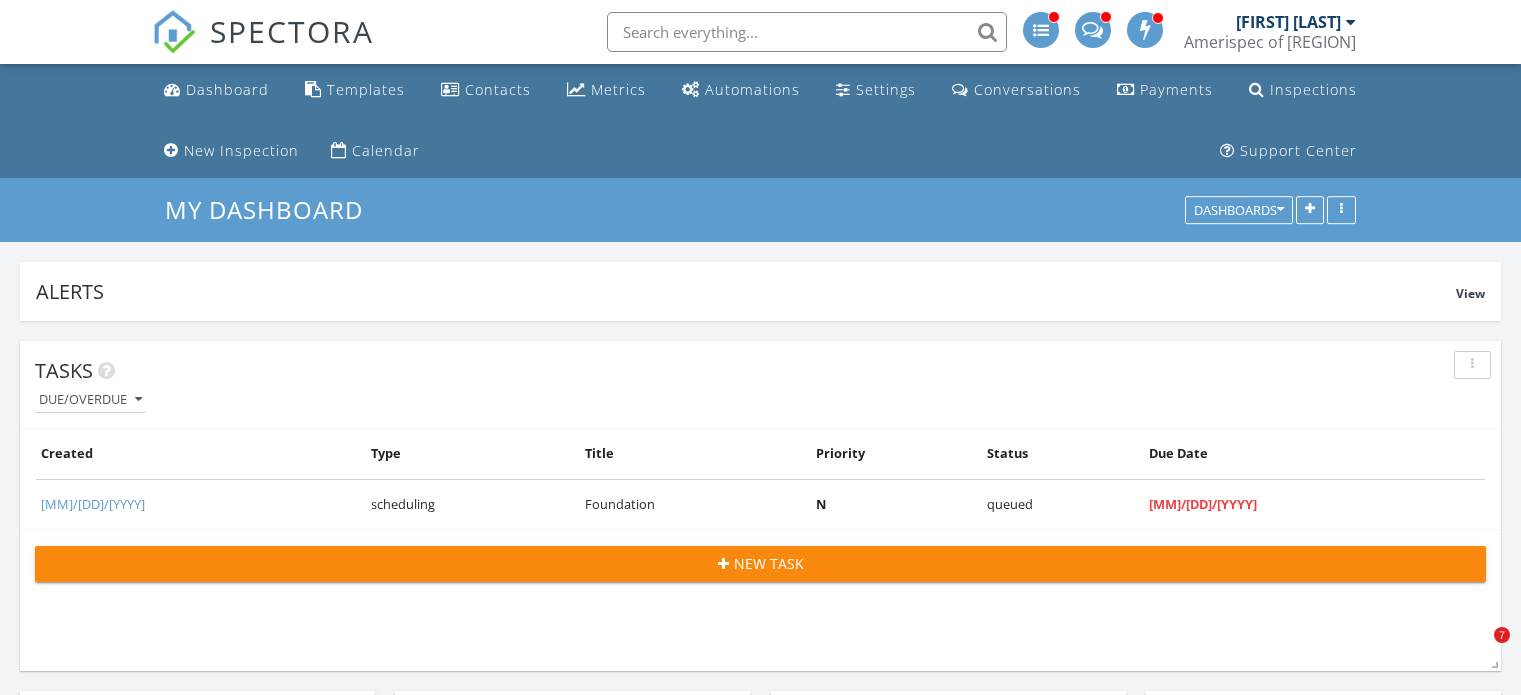 scroll, scrollTop: 2568, scrollLeft: 0, axis: vertical 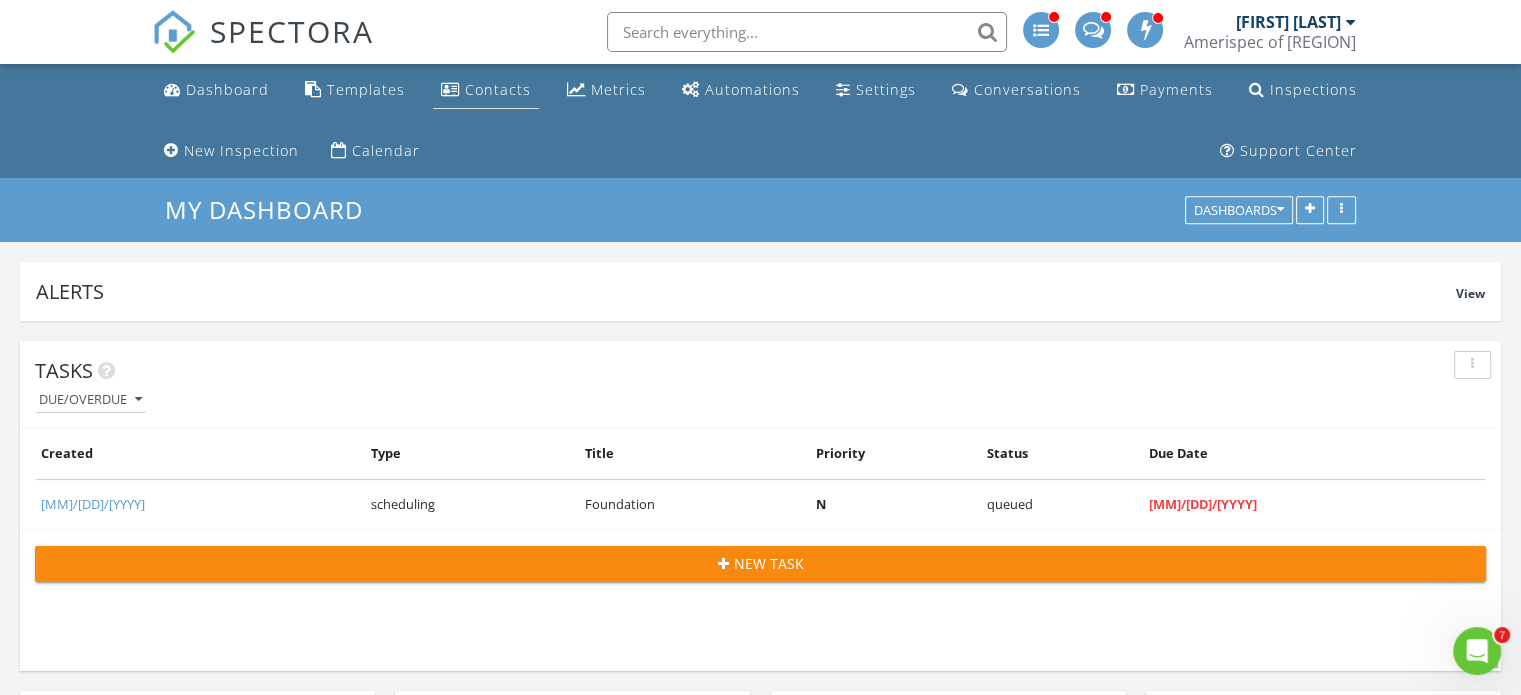 click on "Contacts" at bounding box center [498, 89] 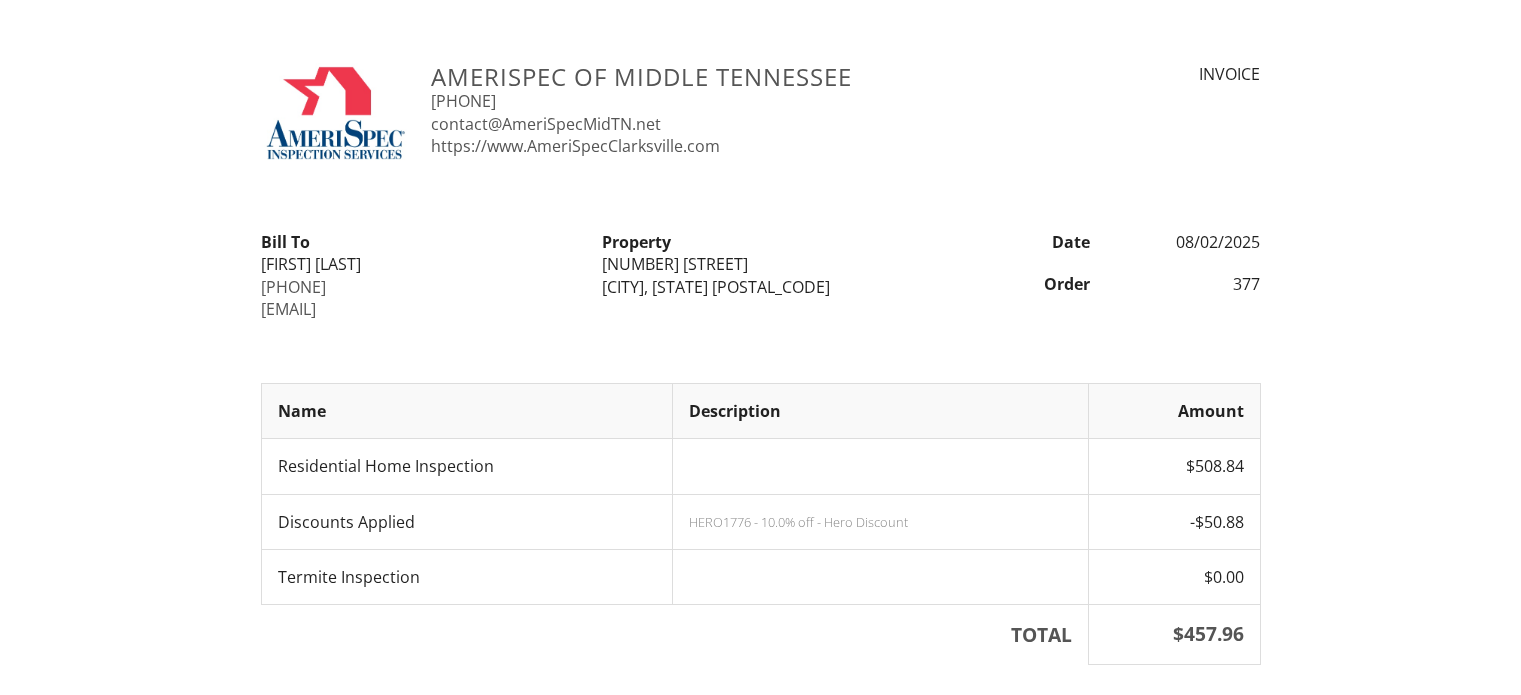 scroll, scrollTop: 0, scrollLeft: 0, axis: both 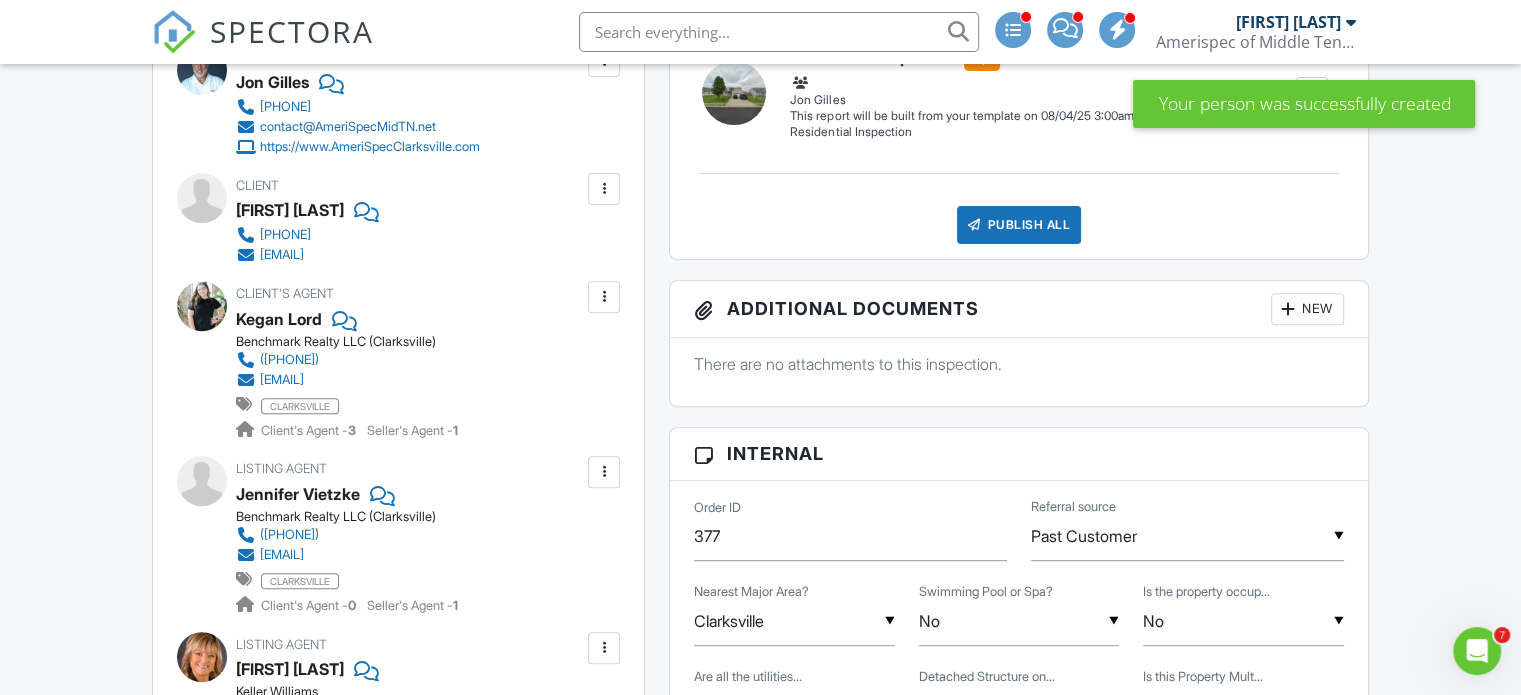 click at bounding box center (604, 472) 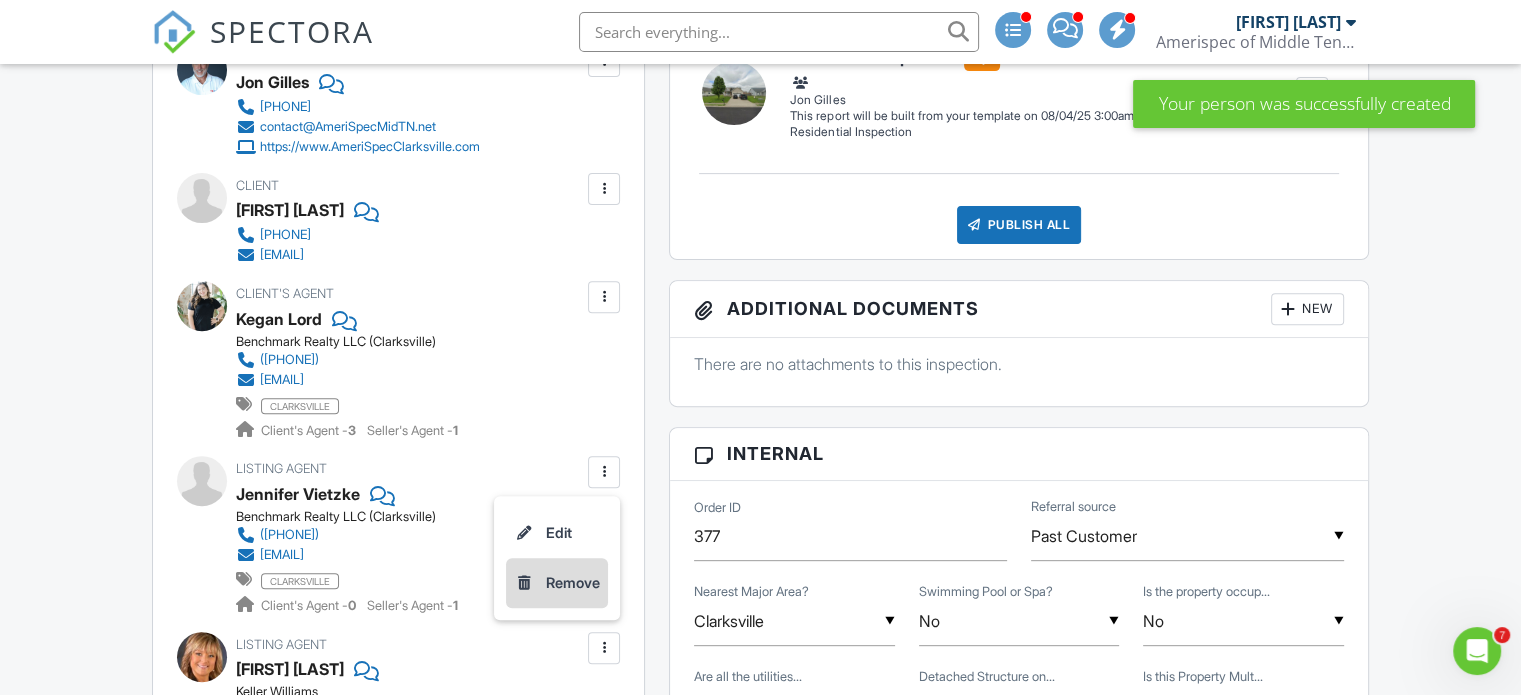 click on "Remove" at bounding box center (557, 583) 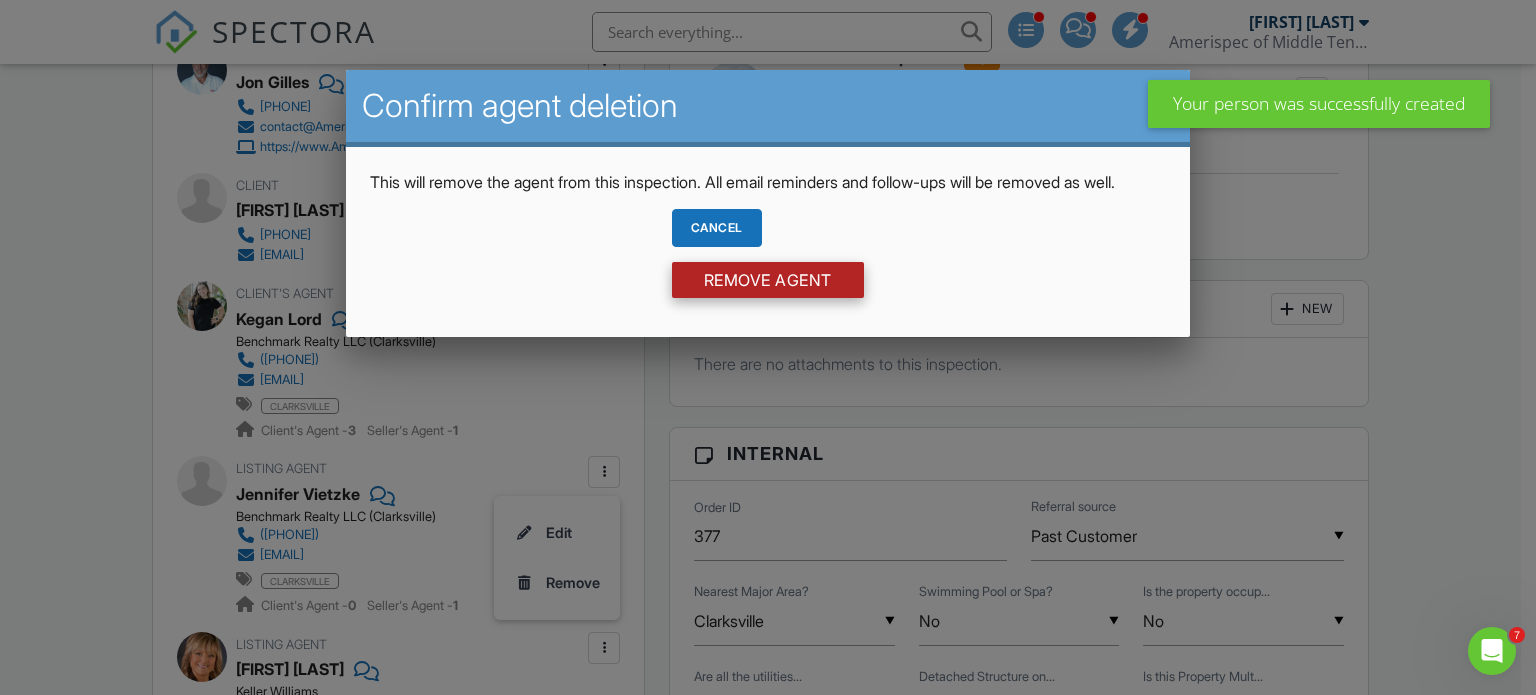 click on "Remove Agent" at bounding box center [768, 280] 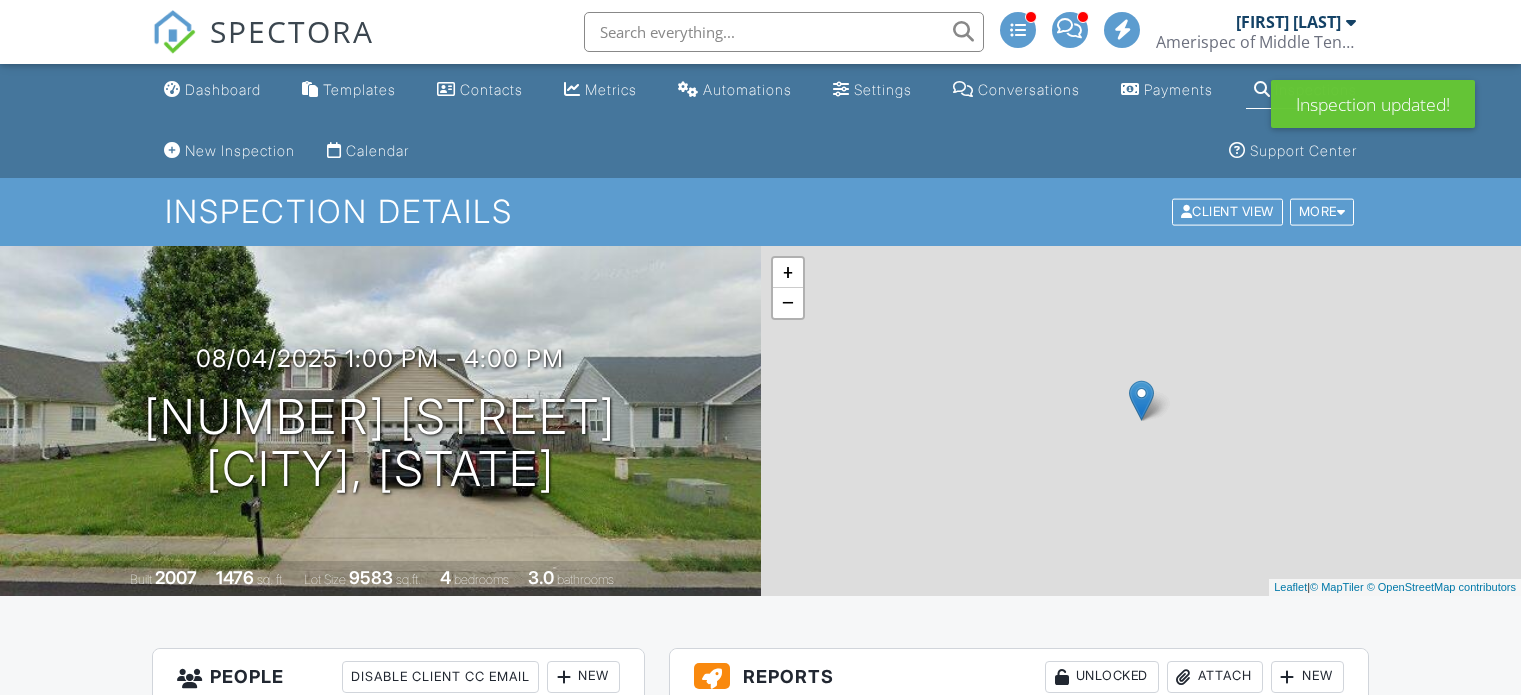 scroll, scrollTop: 1012, scrollLeft: 0, axis: vertical 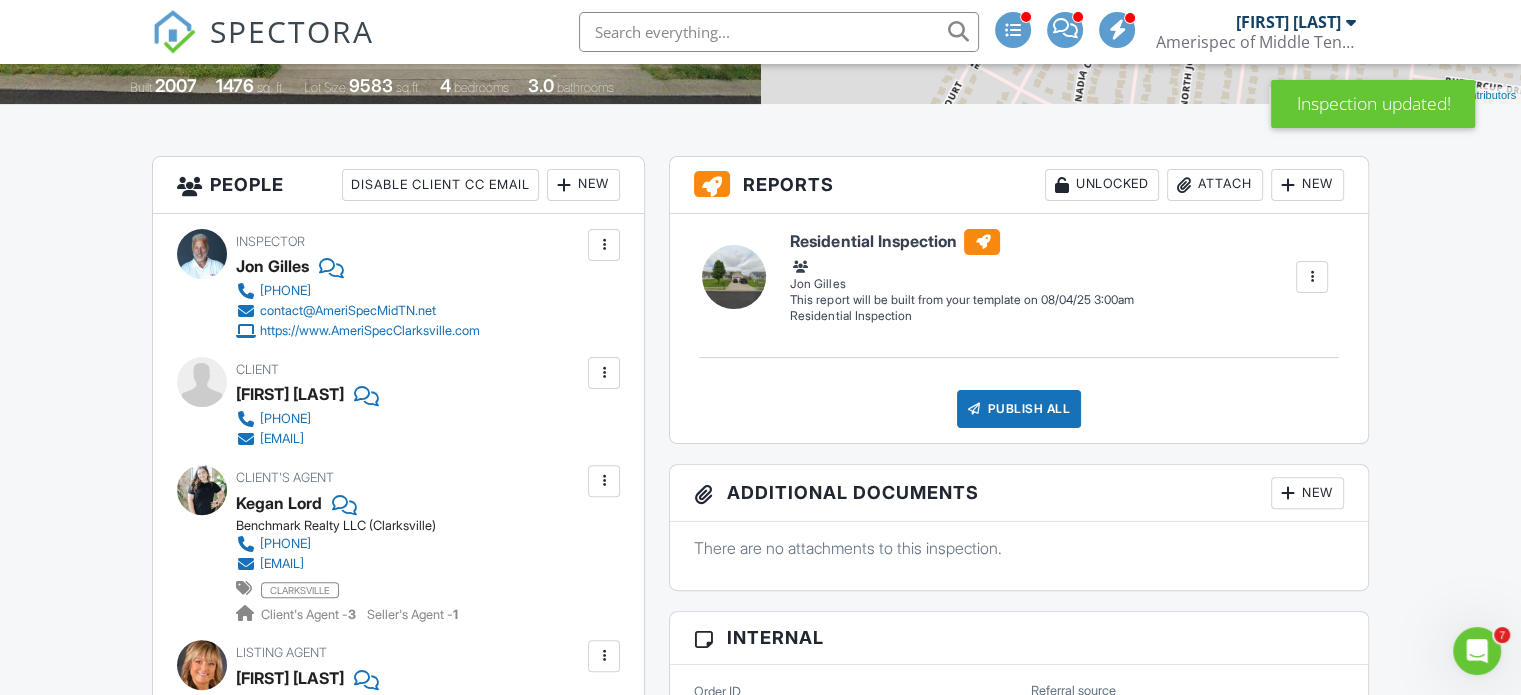 click at bounding box center (564, 185) 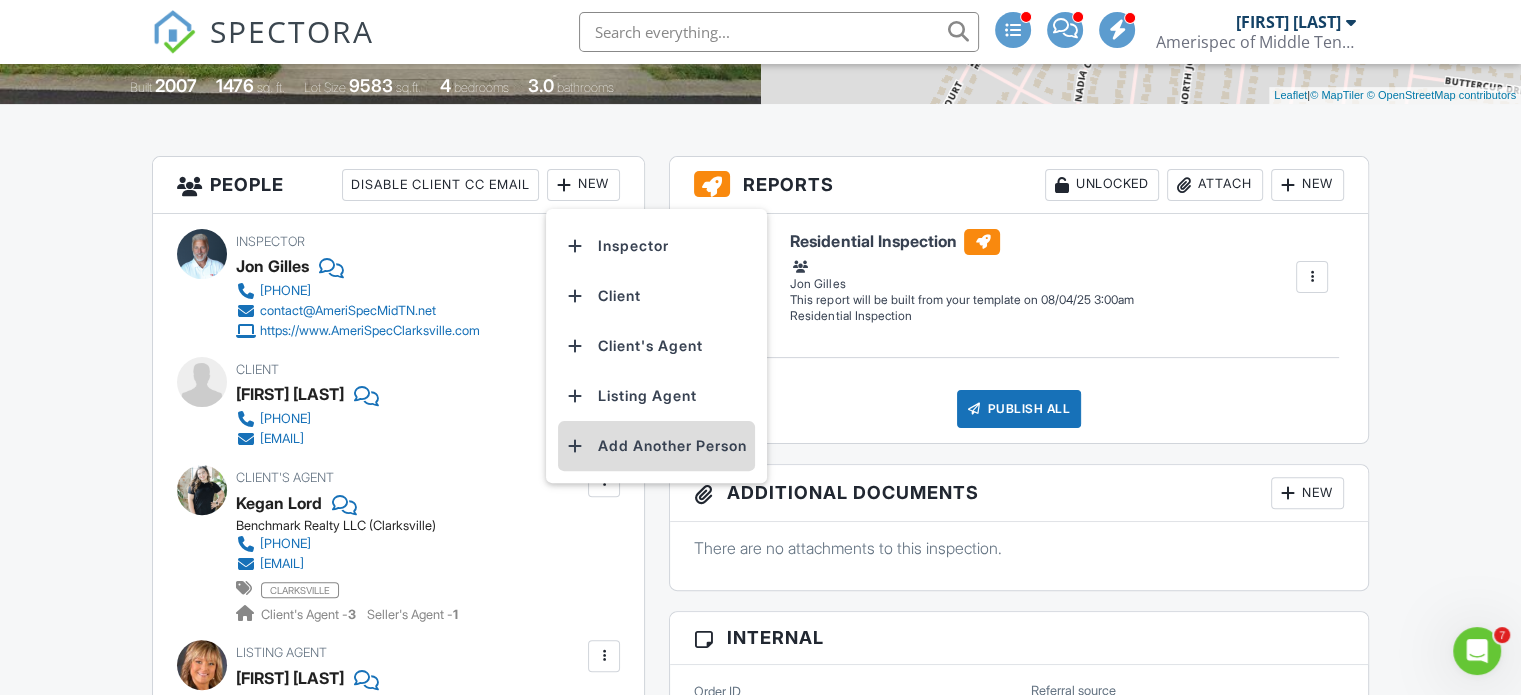 click on "Add Another Person" at bounding box center [656, 446] 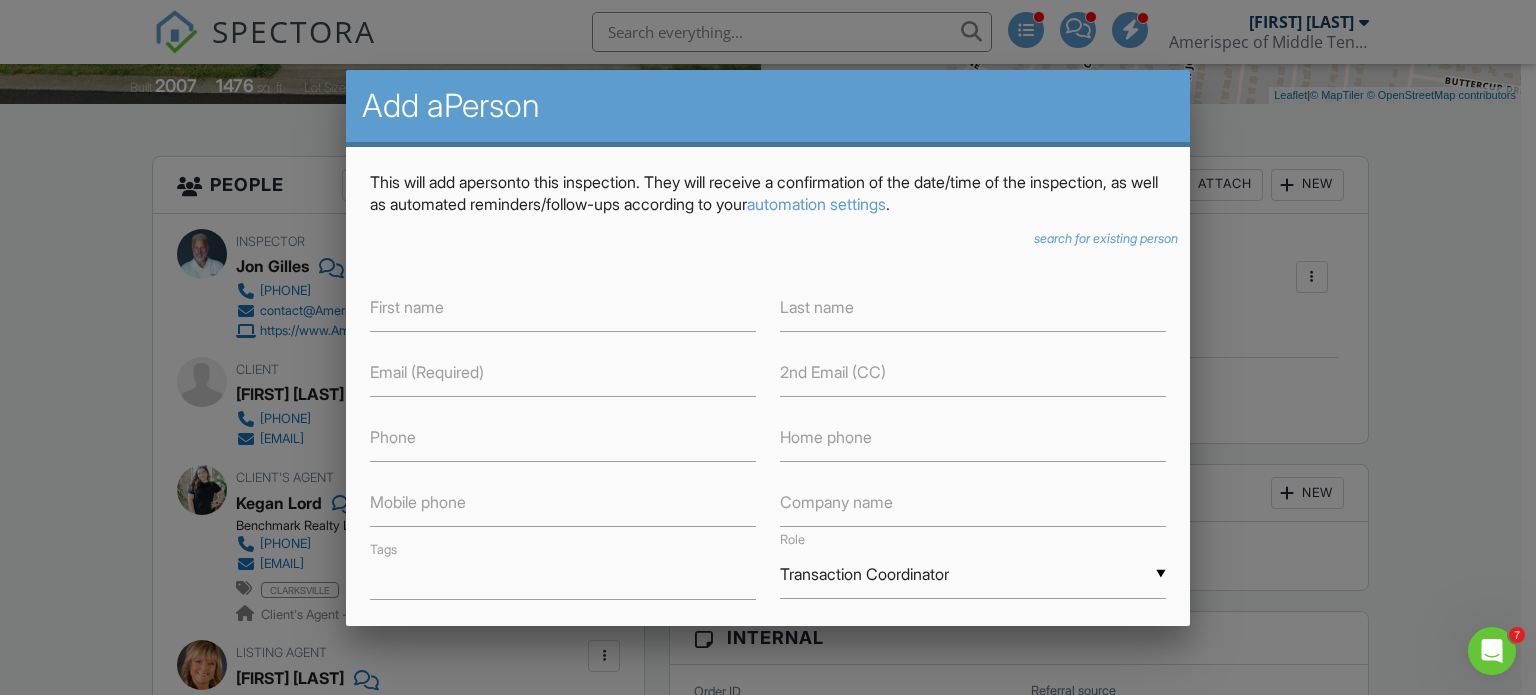 click on "search for existing person" at bounding box center (1106, 238) 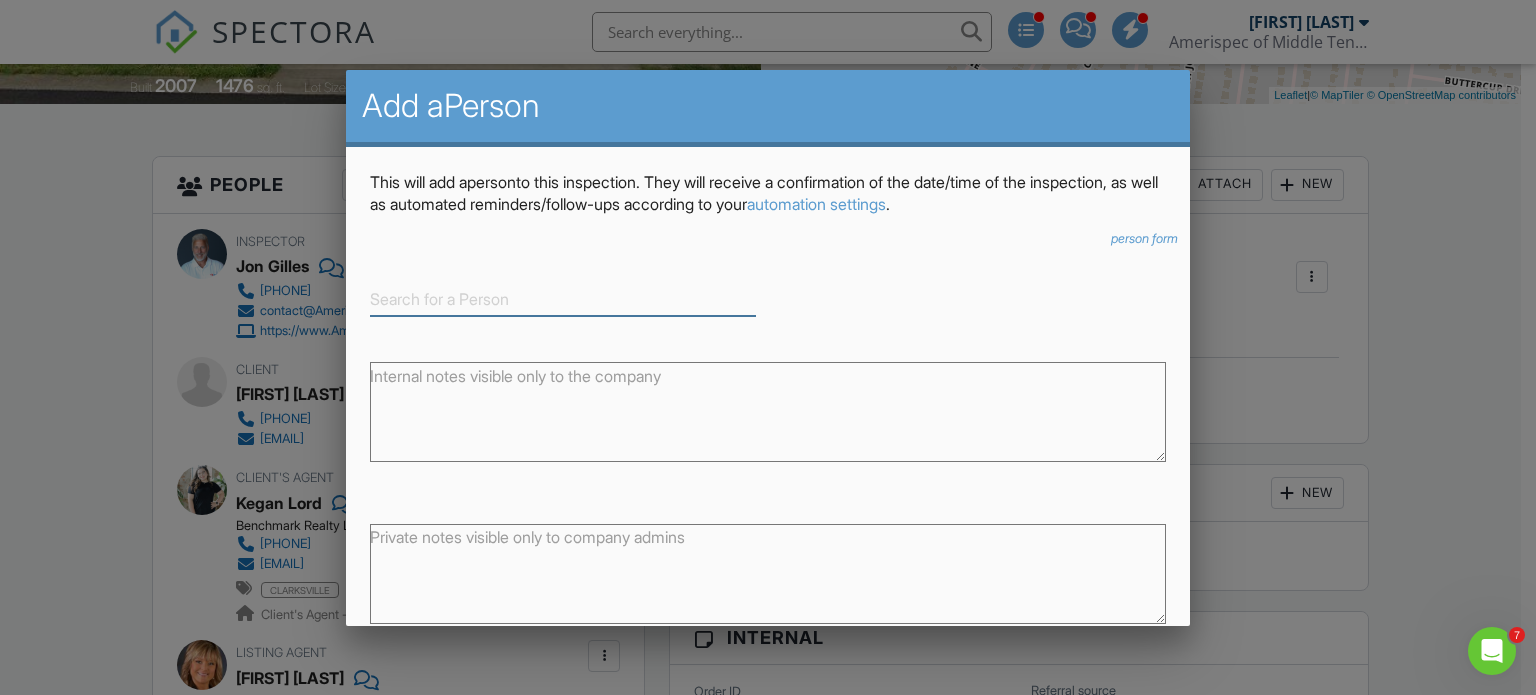 click at bounding box center (563, 299) 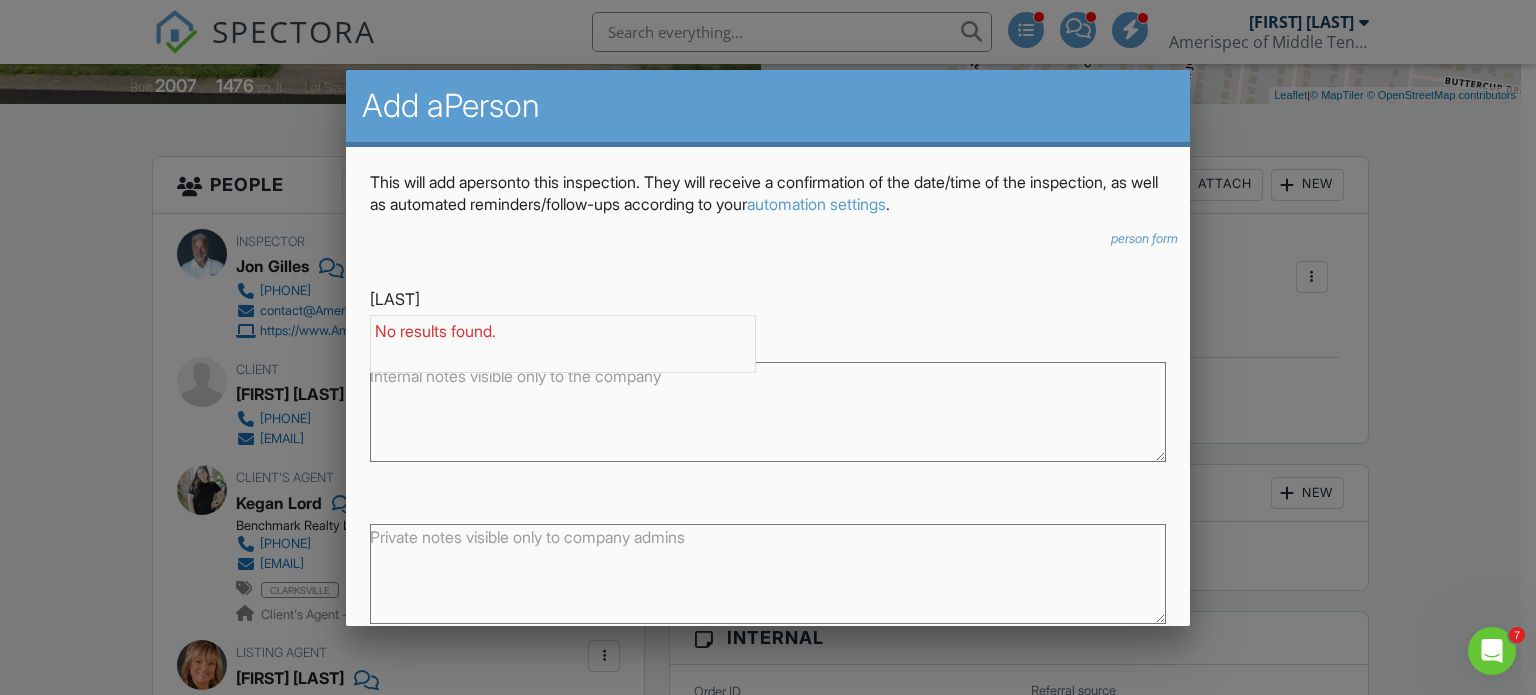 type on "vietzke" 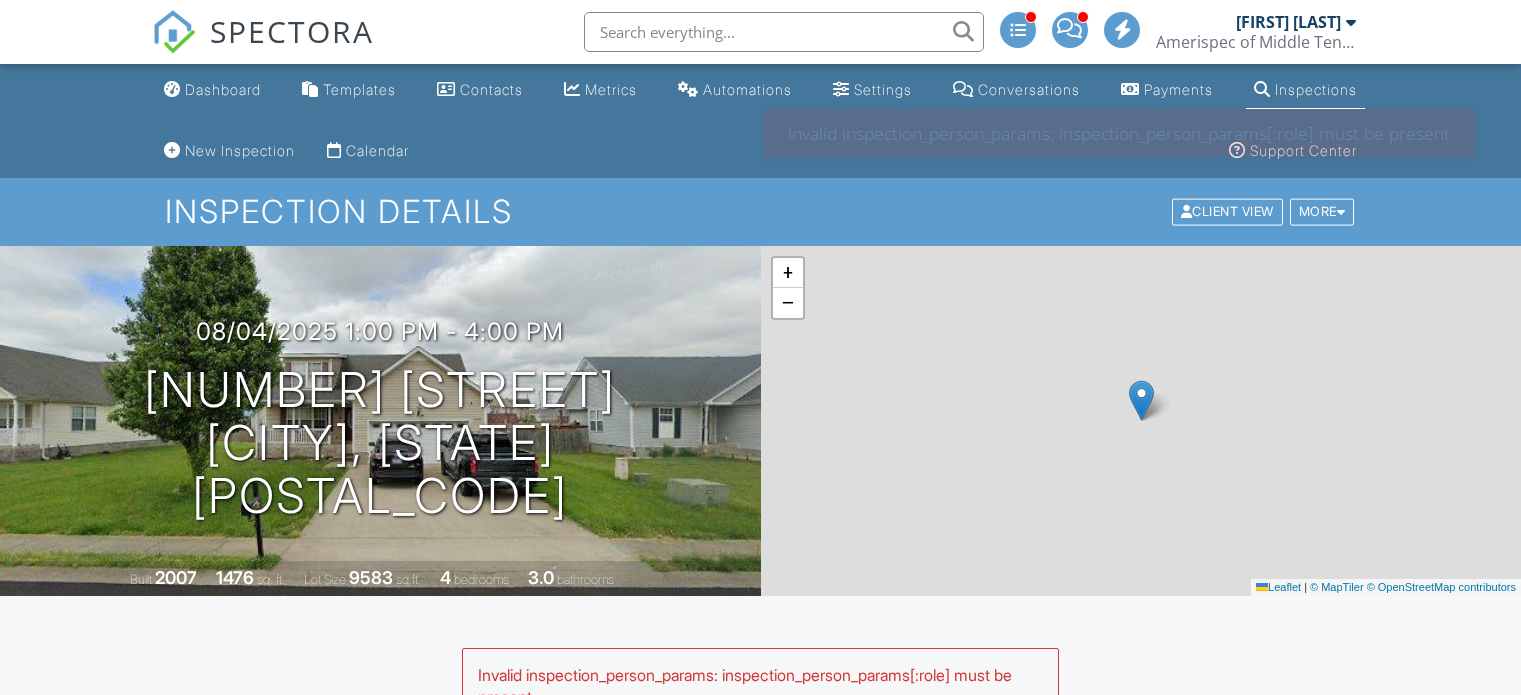 scroll, scrollTop: 0, scrollLeft: 0, axis: both 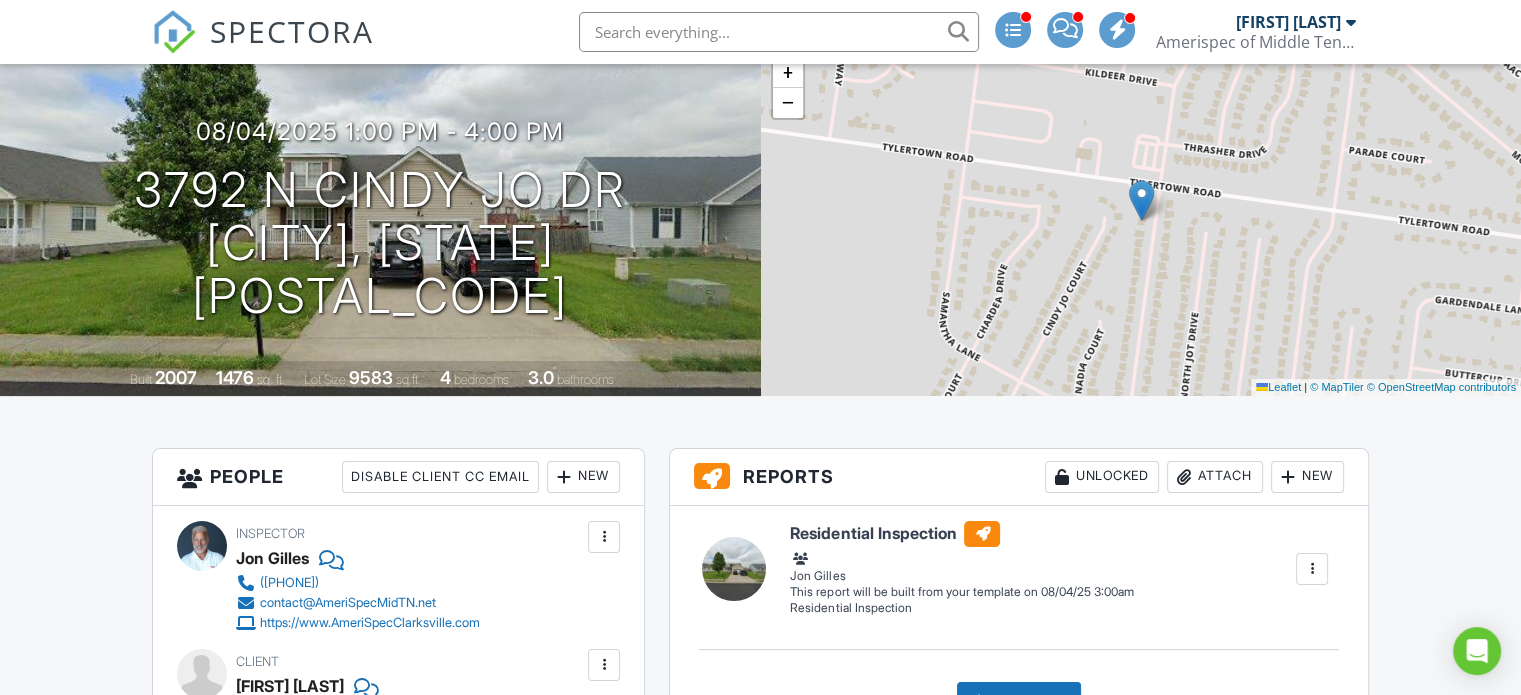 click on "New" at bounding box center (583, 477) 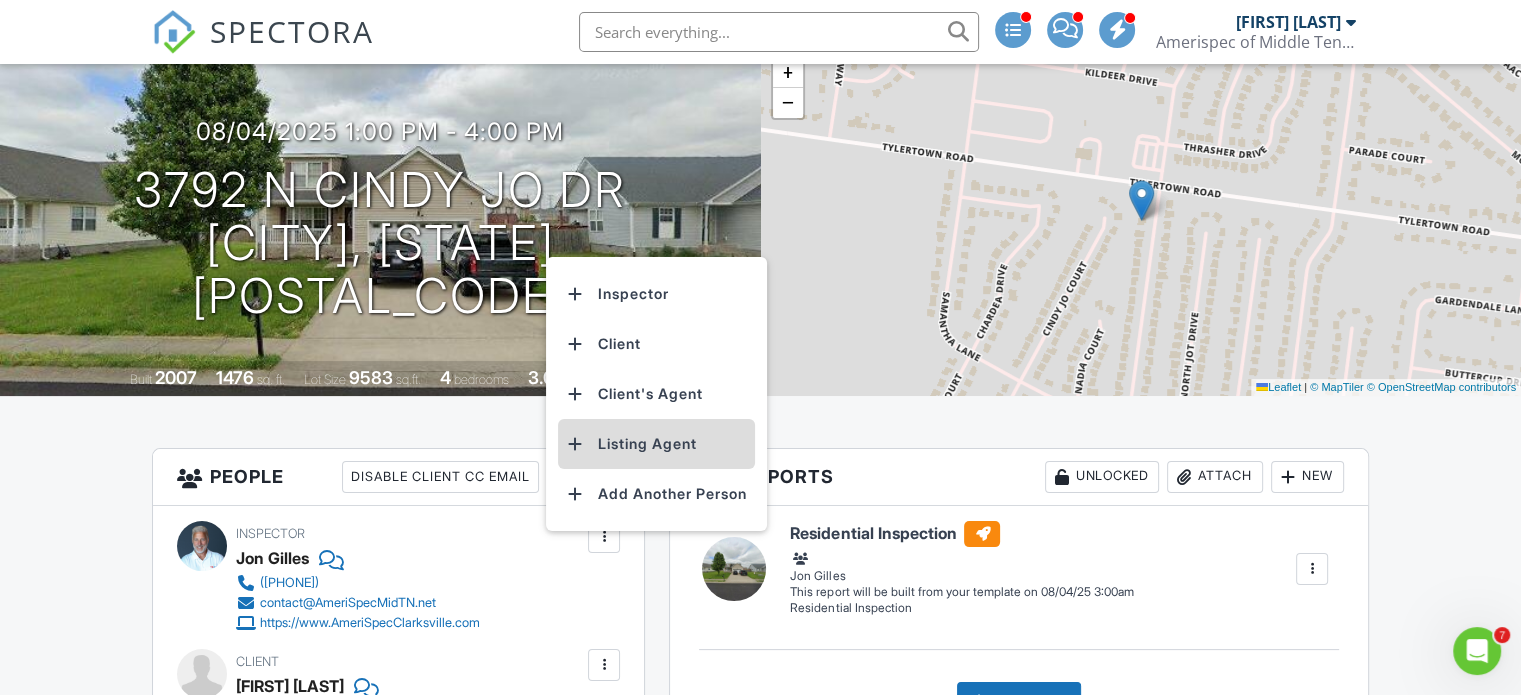 scroll, scrollTop: 0, scrollLeft: 0, axis: both 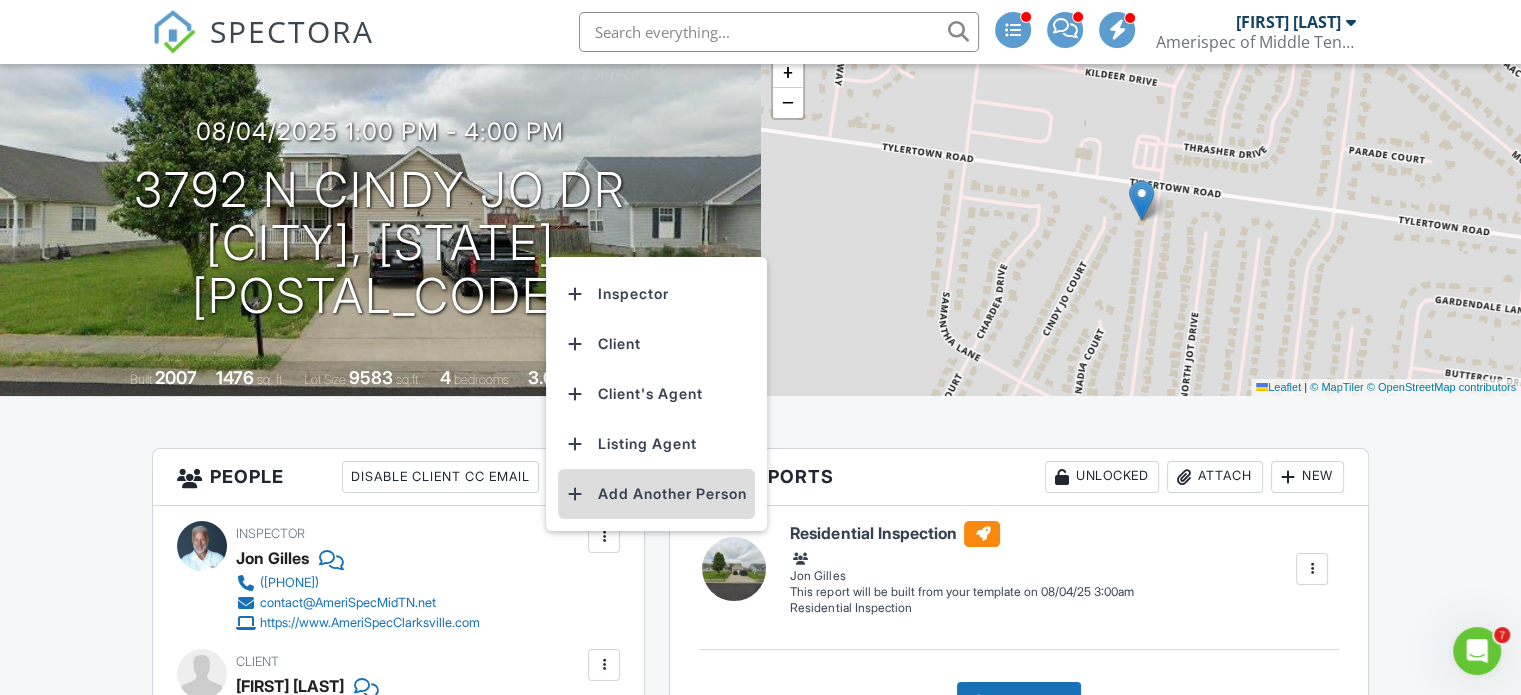 click on "Add Another Person" at bounding box center [656, 494] 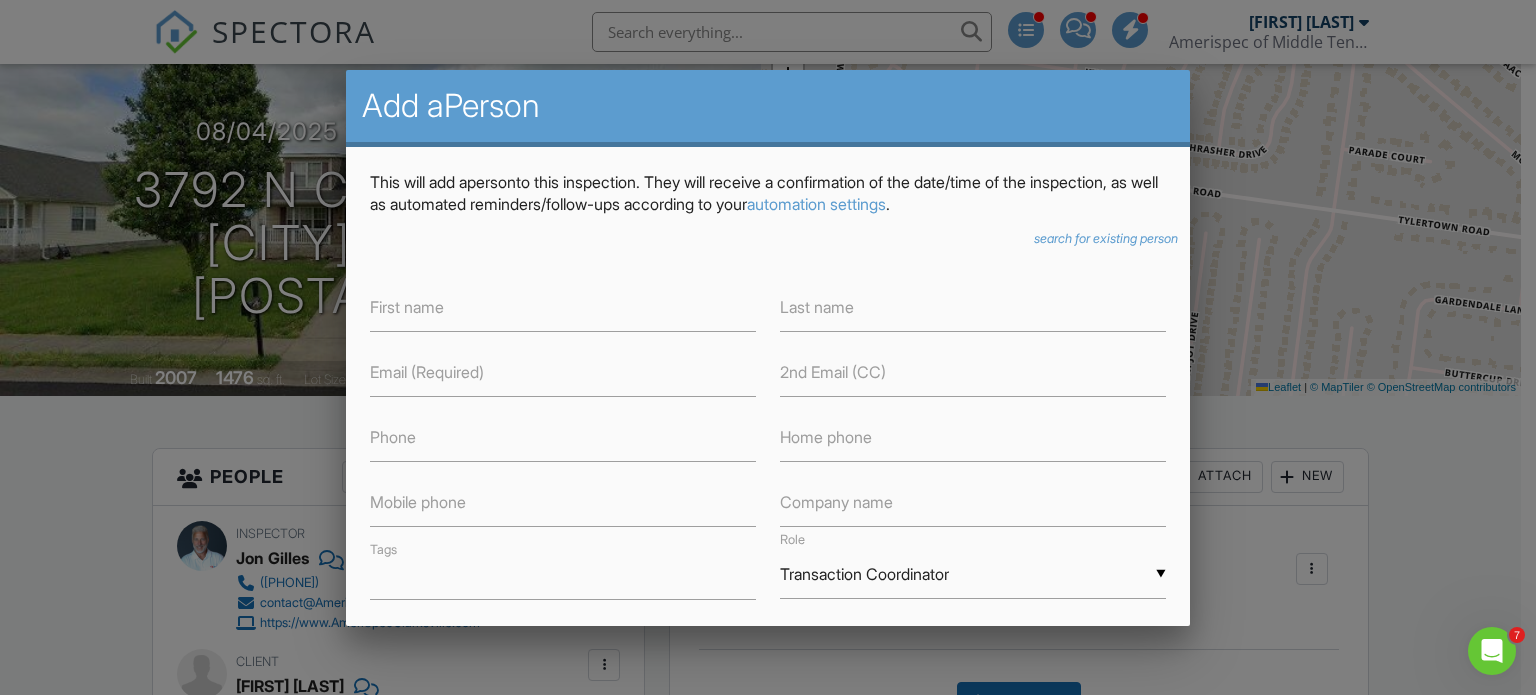 click on "search for existing person" at bounding box center (1106, 238) 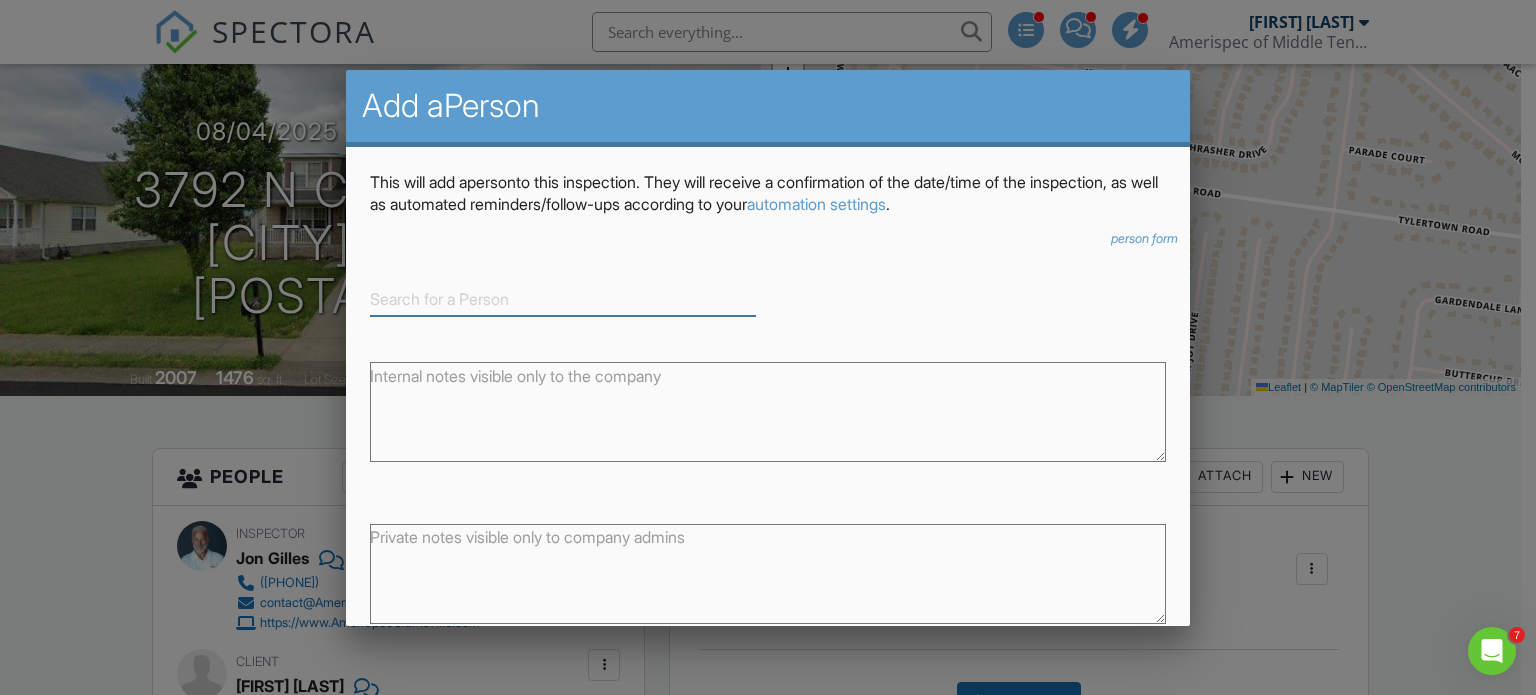 click at bounding box center (563, 299) 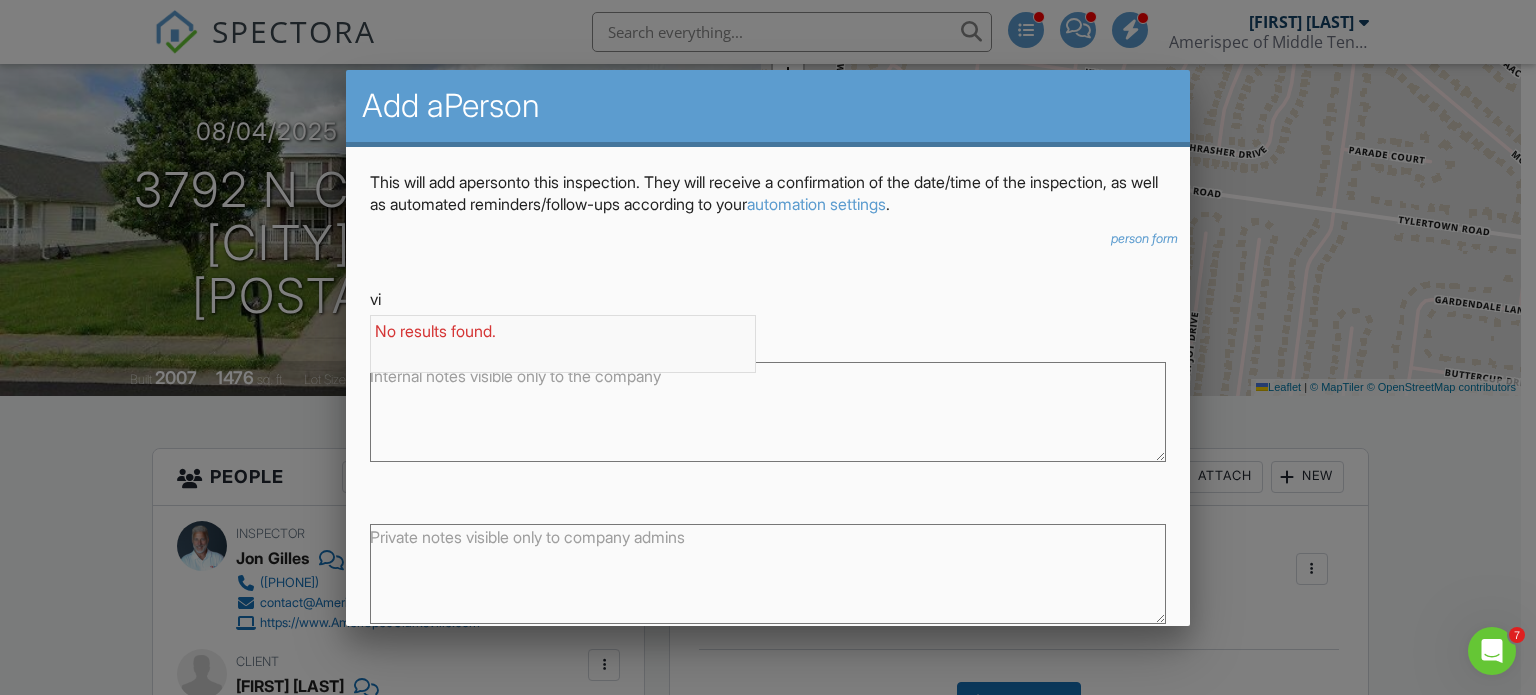 click at bounding box center (768, 334) 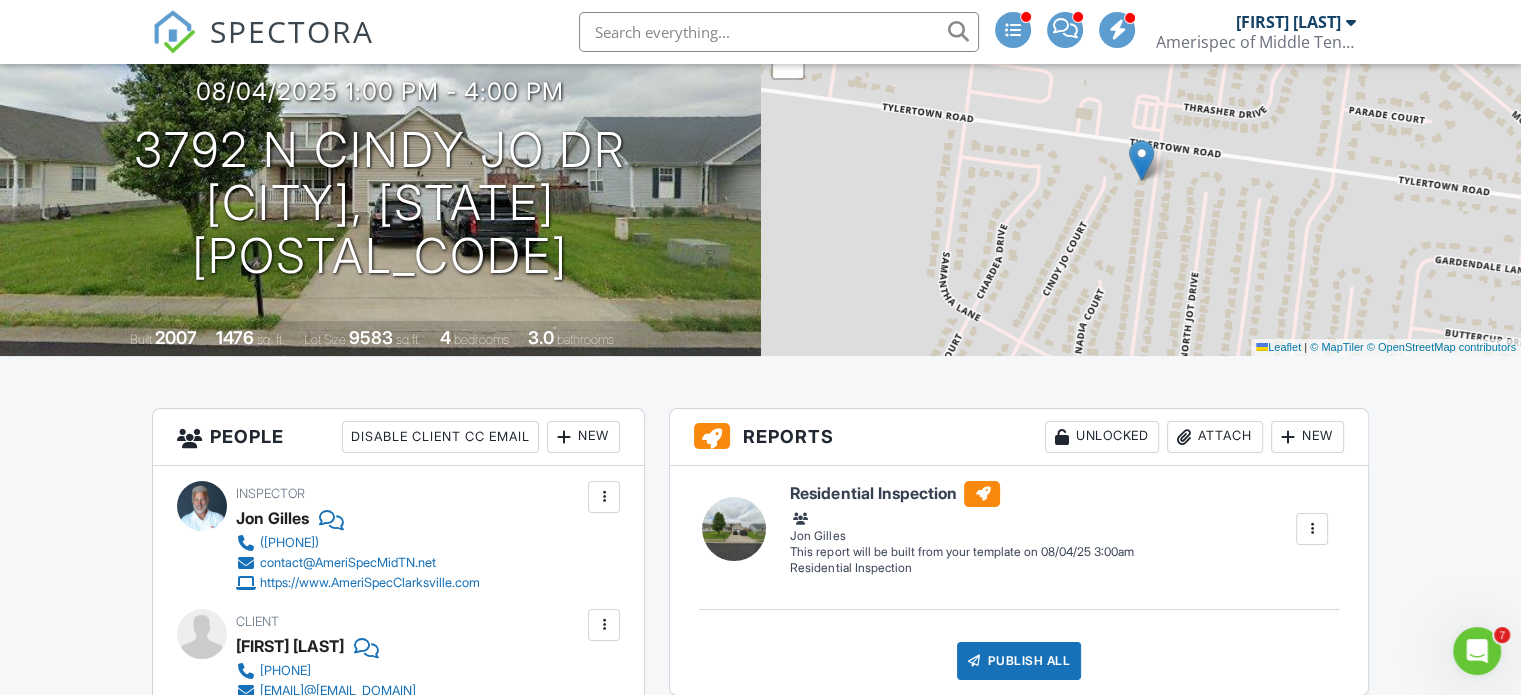 scroll, scrollTop: 240, scrollLeft: 0, axis: vertical 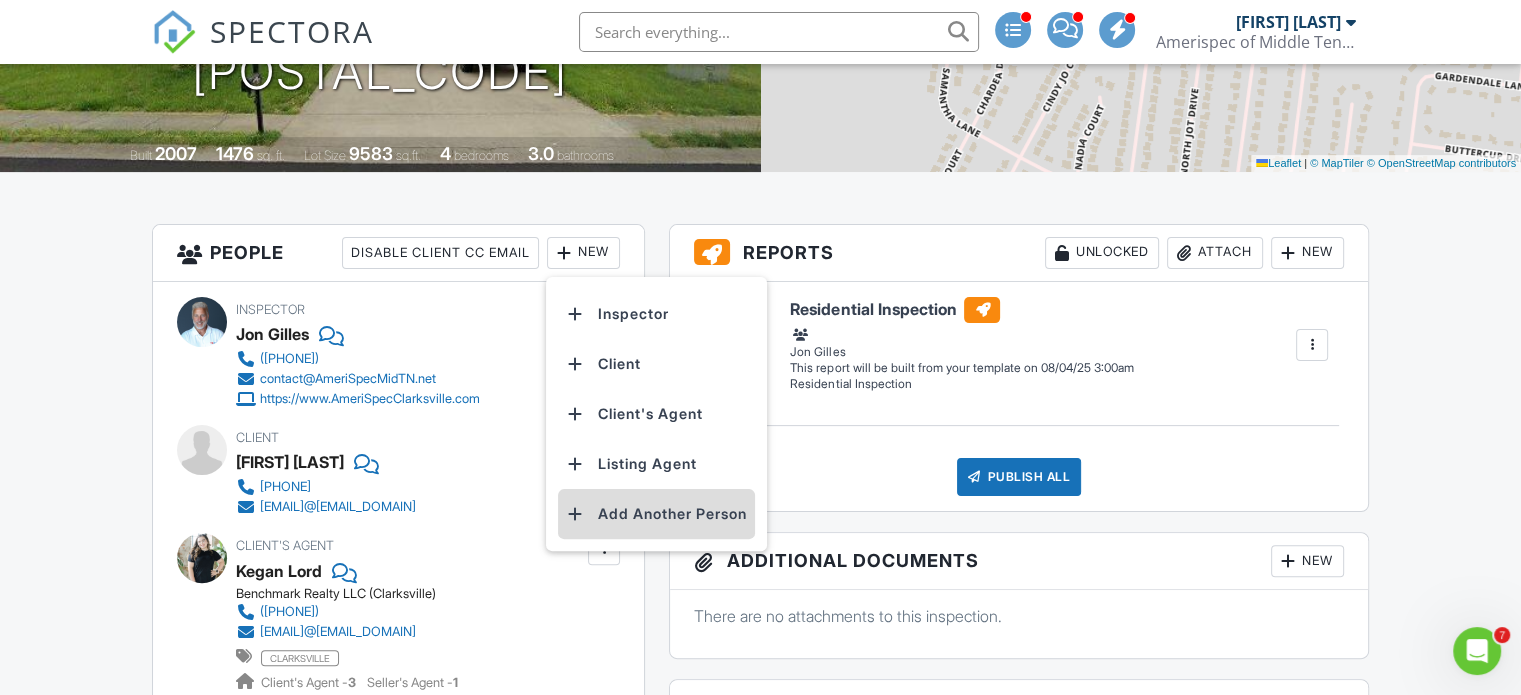 click on "Add Another Person" at bounding box center (656, 514) 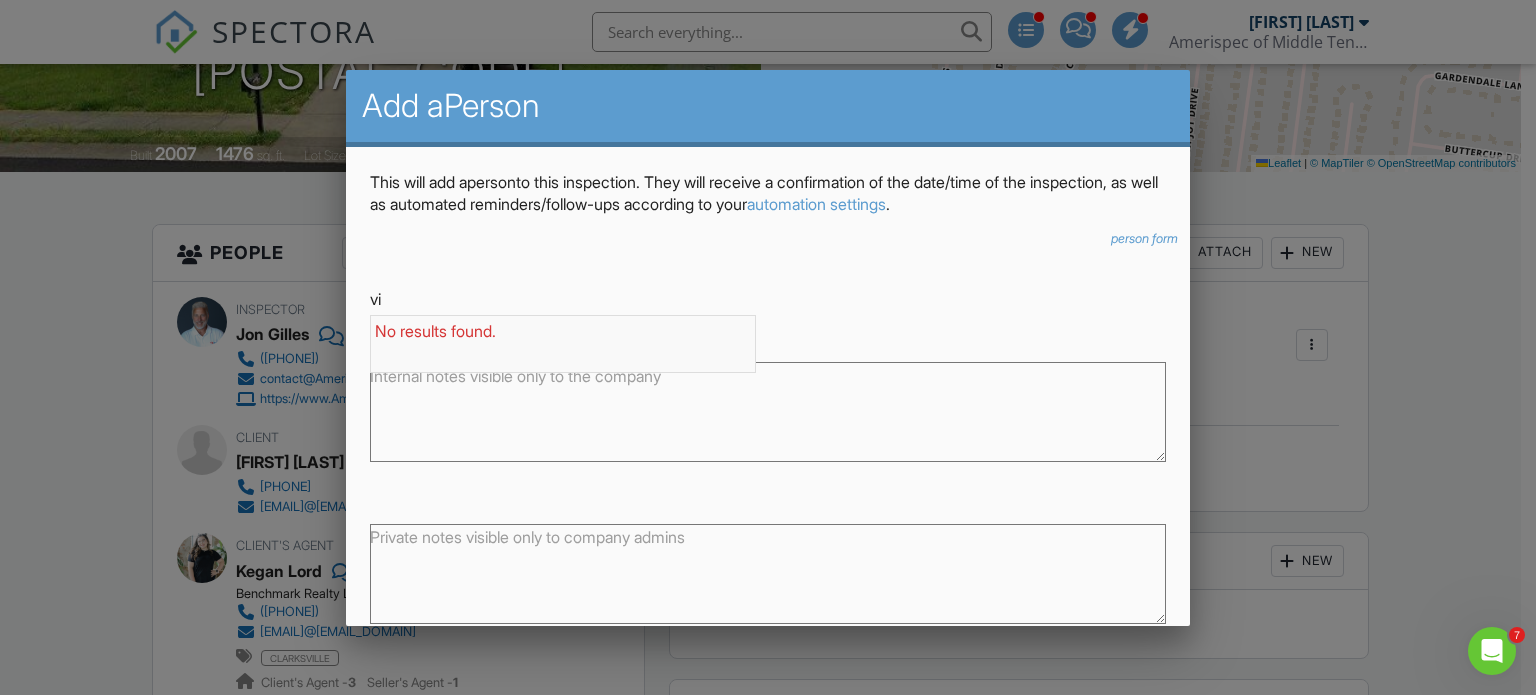 click on "vi" at bounding box center (563, 299) 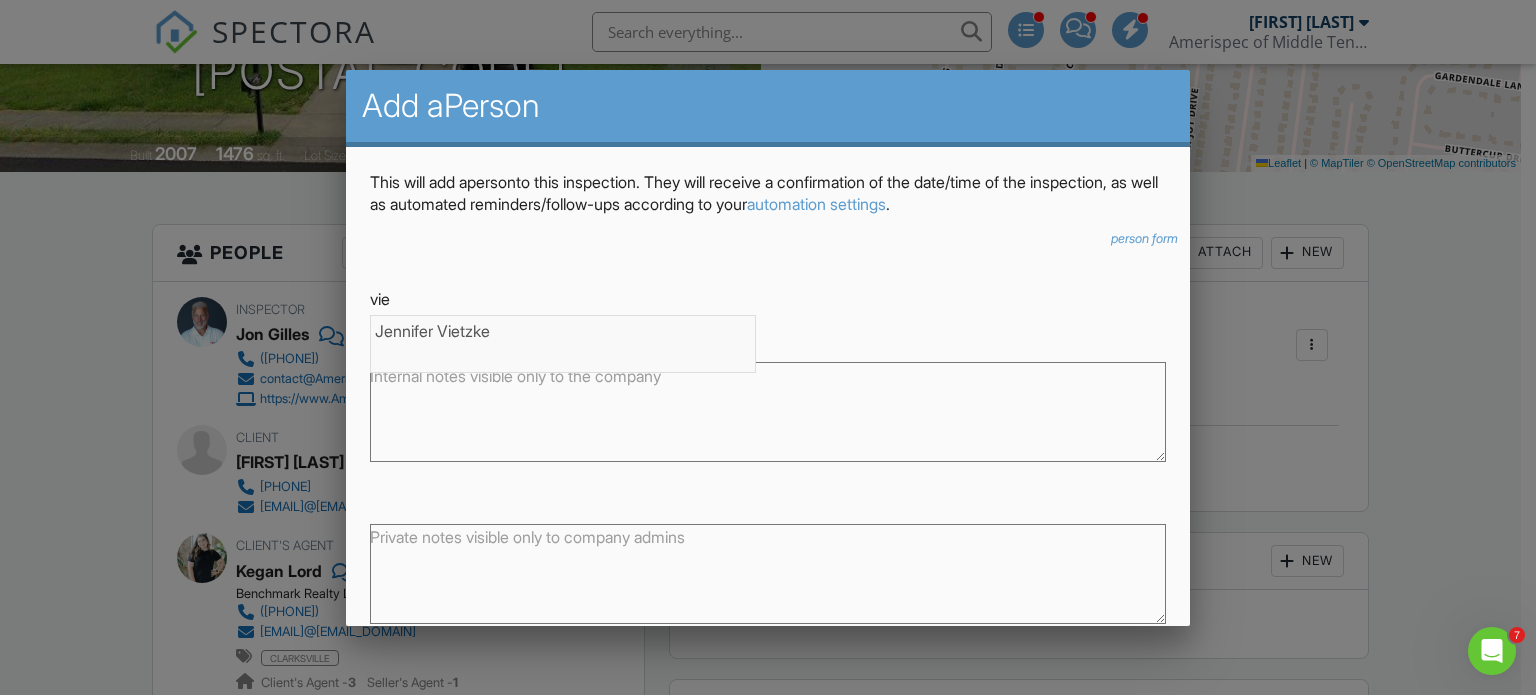 click on "Jennifer Vietzke" at bounding box center [563, 331] 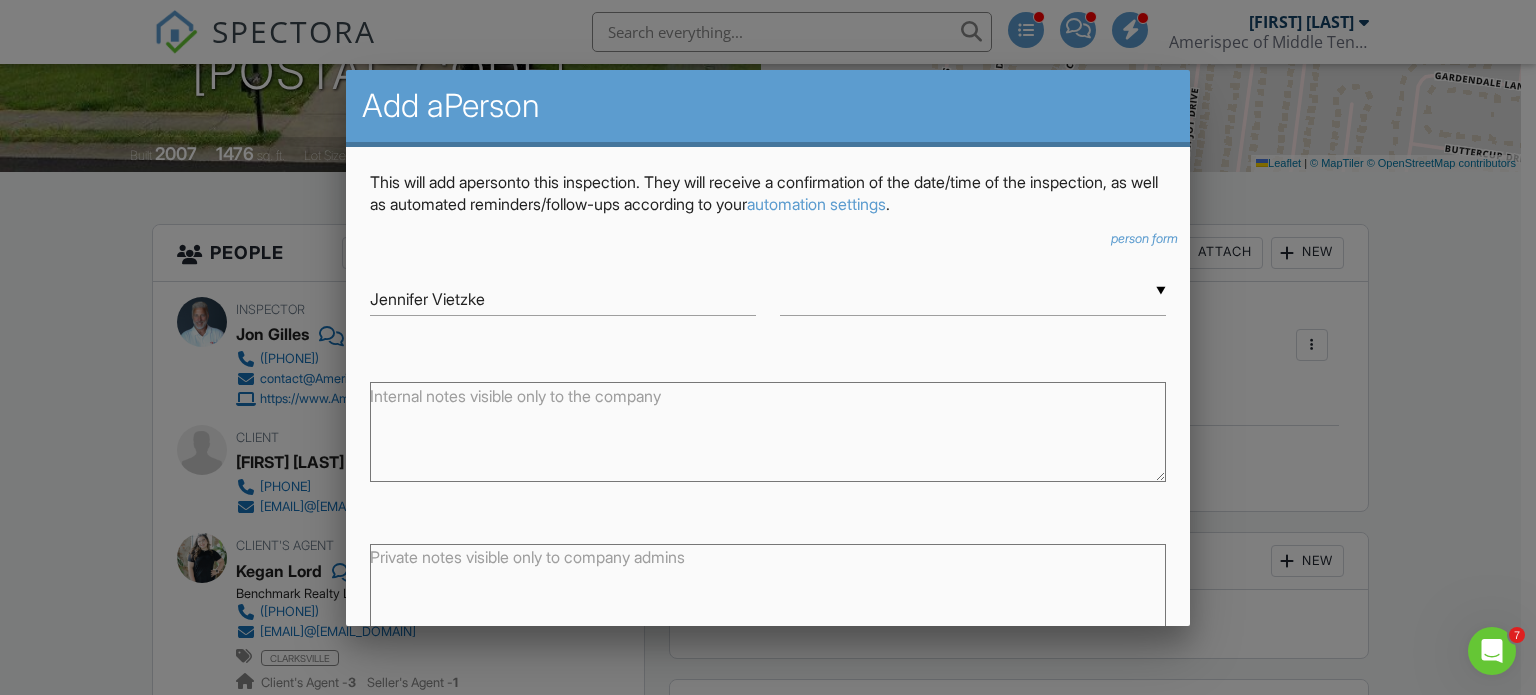 scroll, scrollTop: 128, scrollLeft: 0, axis: vertical 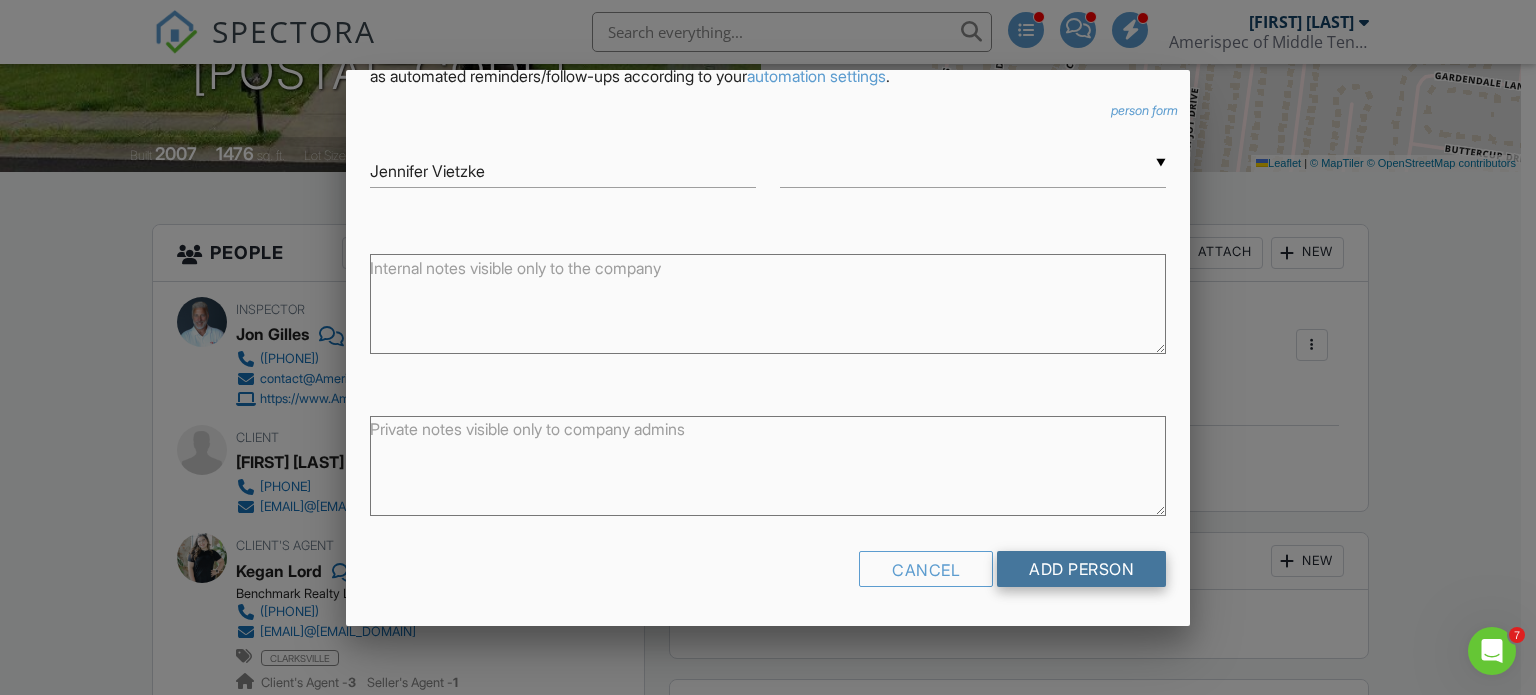 click on "Add Person" at bounding box center [1081, 569] 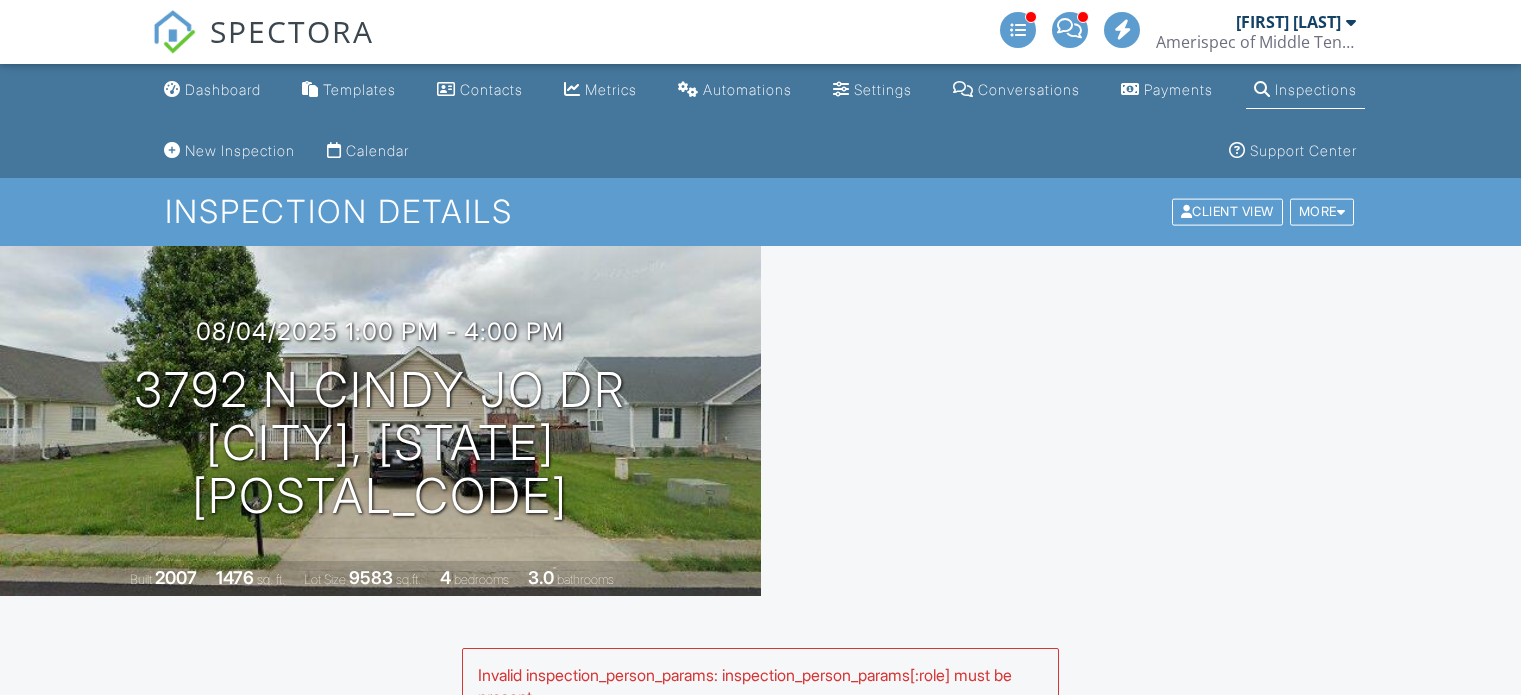 scroll, scrollTop: 0, scrollLeft: 0, axis: both 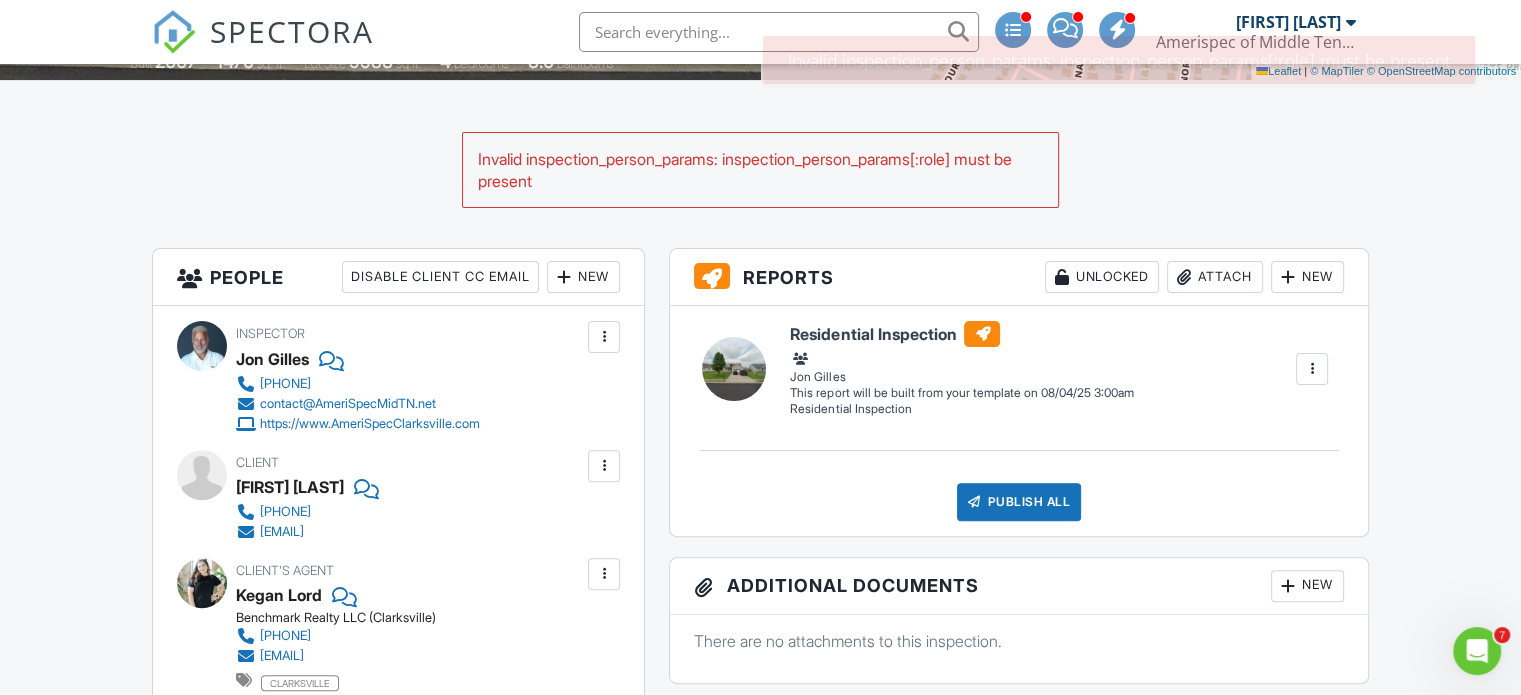 click on "New" at bounding box center (583, 277) 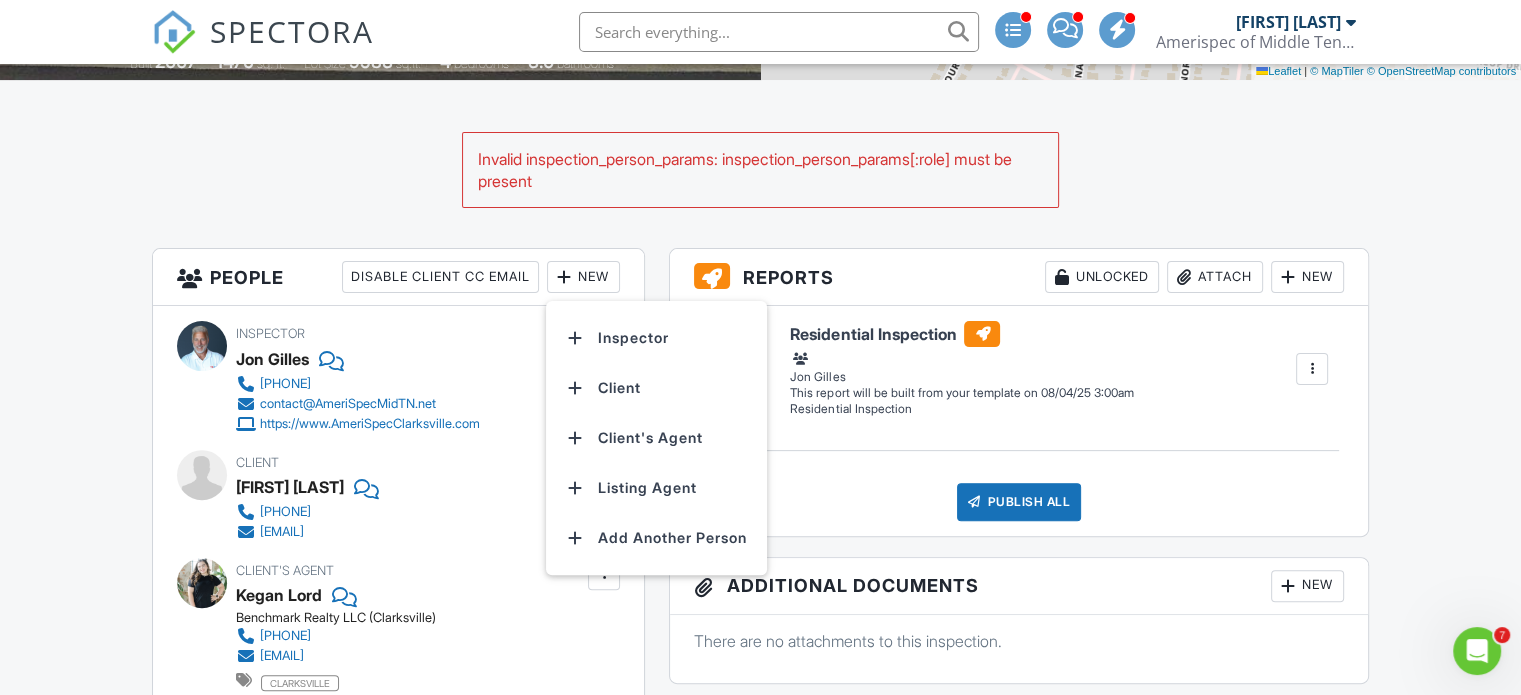 click on "Invalid inspection_person_params: inspection_person_params[:role] must be present
All emails and texts are disabled for this inspection!
All emails and texts have been disabled for this inspection. This may have happened due to someone manually disabling them or this inspection being unconfirmed when it was scheduled. To re-enable emails and texts for this inspection, click the button below.
Turn on emails and texts
Reports
Unlocked
Attach
New
Residential Inspection
Residential Inspection
Jon Gilles
Edit
View
Residential Inspection
Residential Inspection
Jon Gilles
This report will be built from your template on 08/04/25  3:00am
Quick Publish
Assign Inspectors
Copy
Build Now
Assign Inspectors
Delete
Publish All
Checking report completion
Publish report?" at bounding box center [760, 2683] 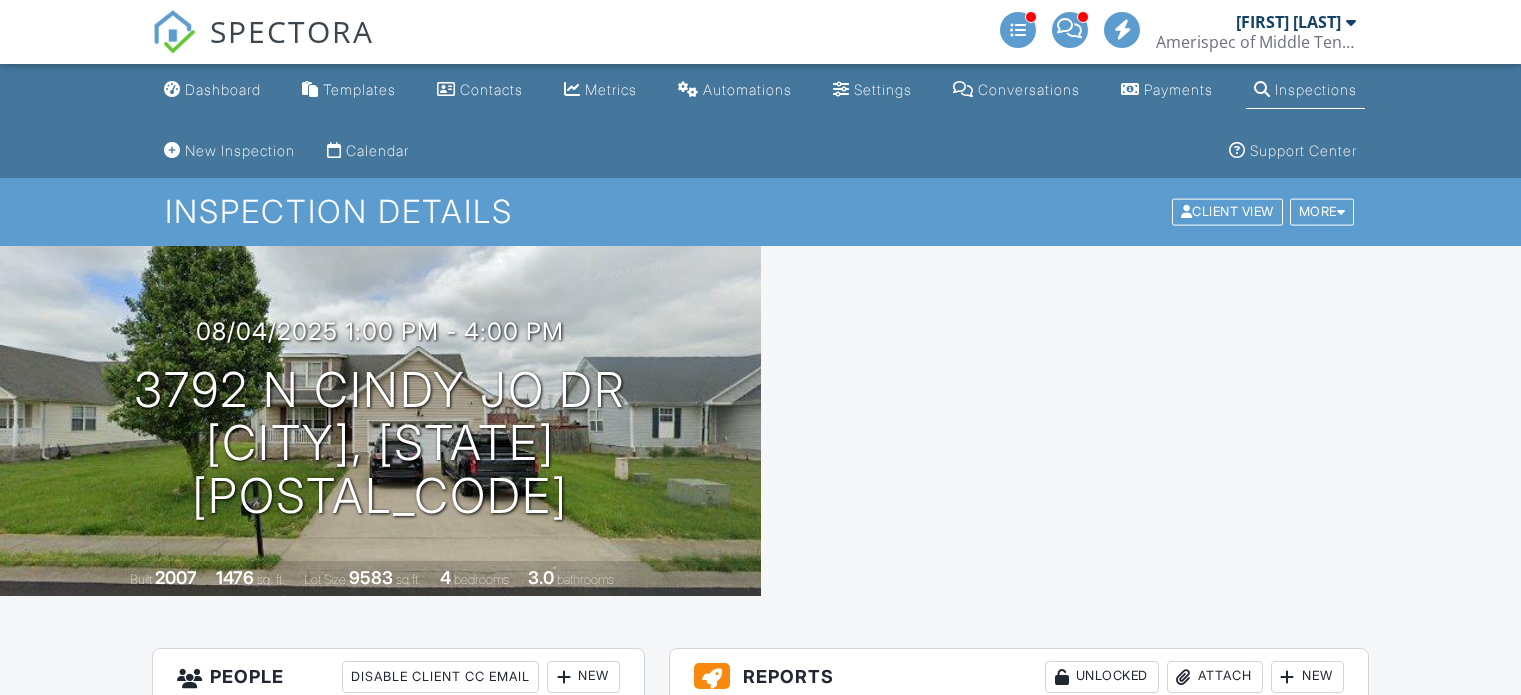 click on "New" at bounding box center (583, 677) 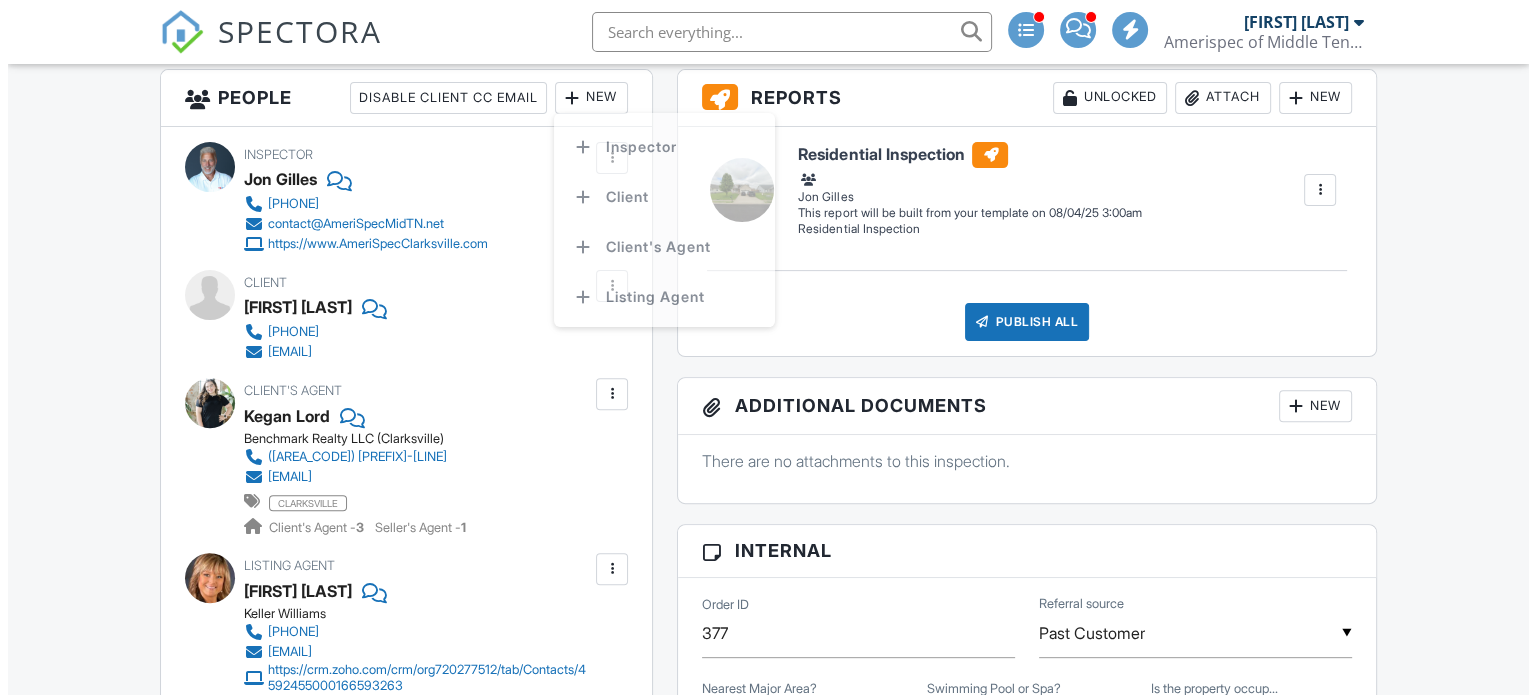 scroll, scrollTop: 579, scrollLeft: 0, axis: vertical 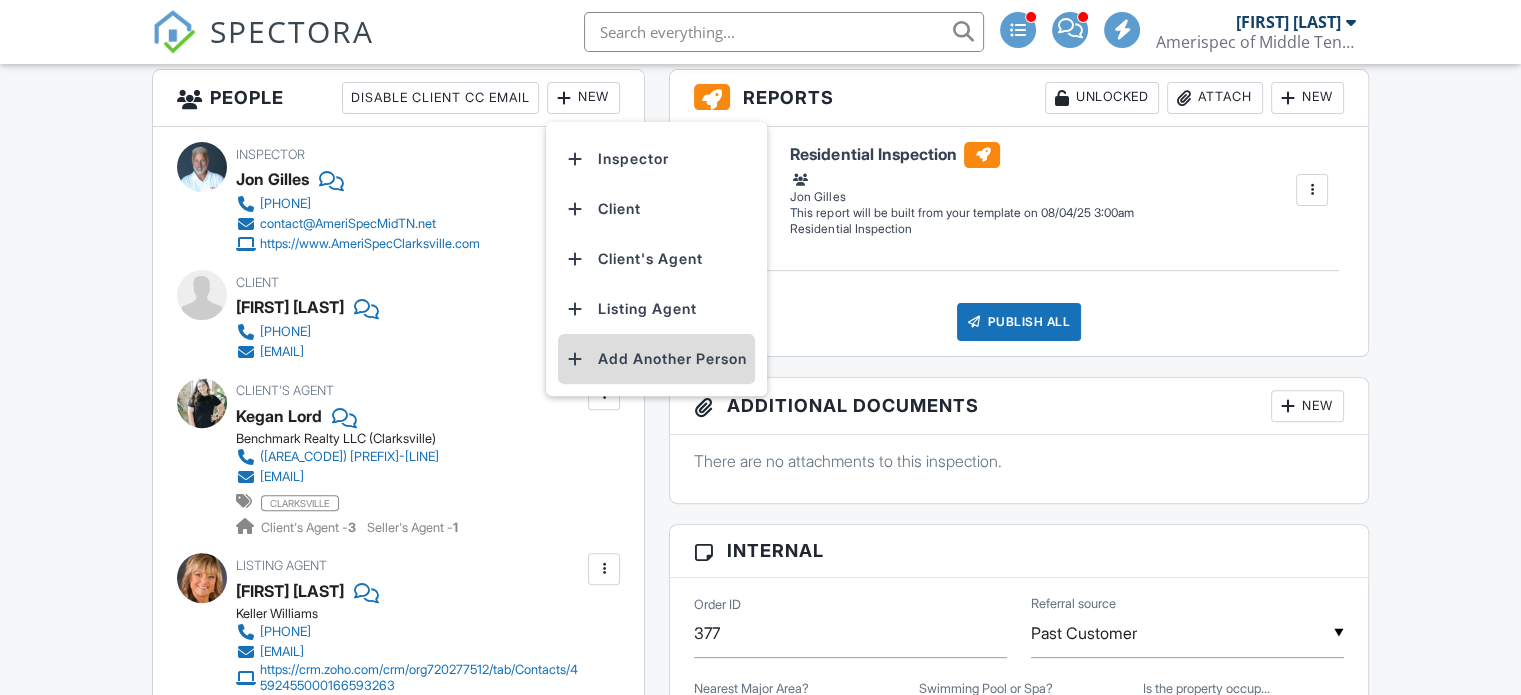 click on "Add Another Person" at bounding box center (656, 359) 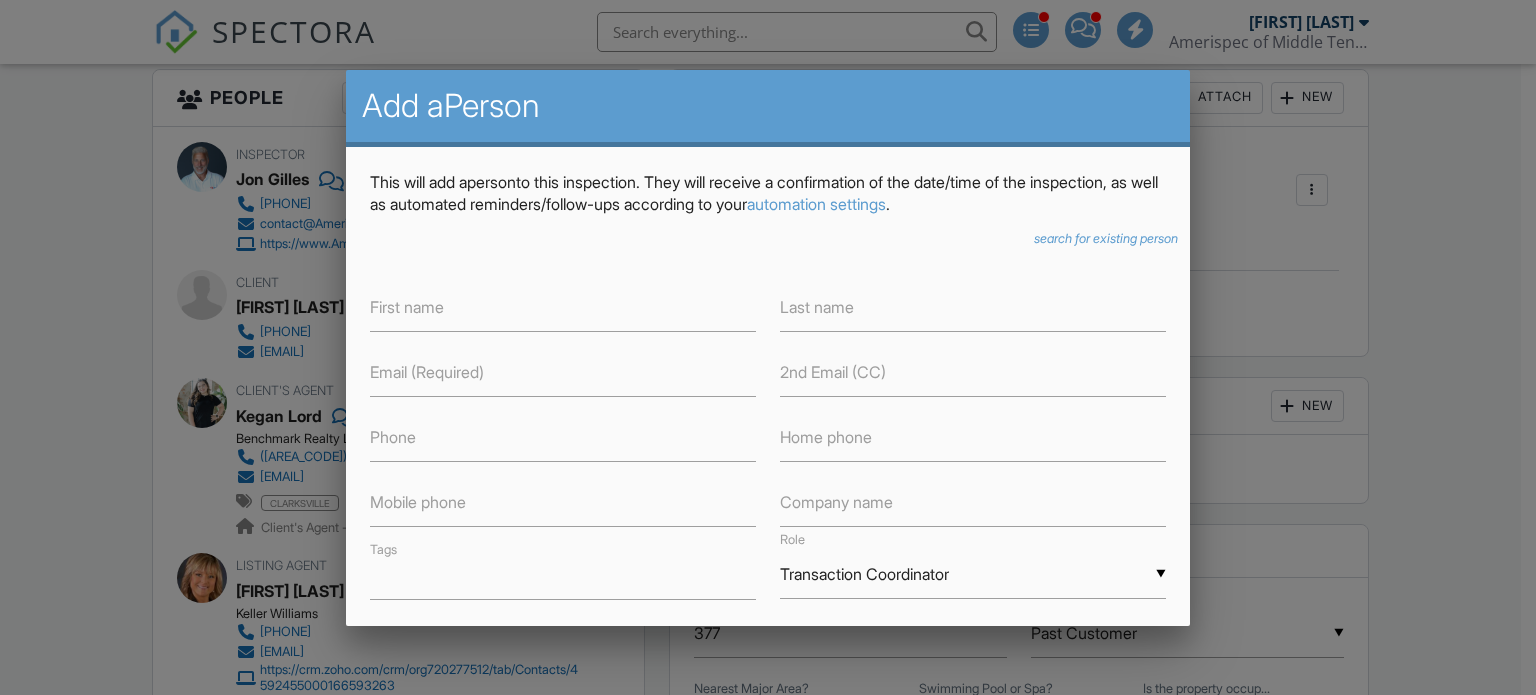 scroll, scrollTop: 0, scrollLeft: 0, axis: both 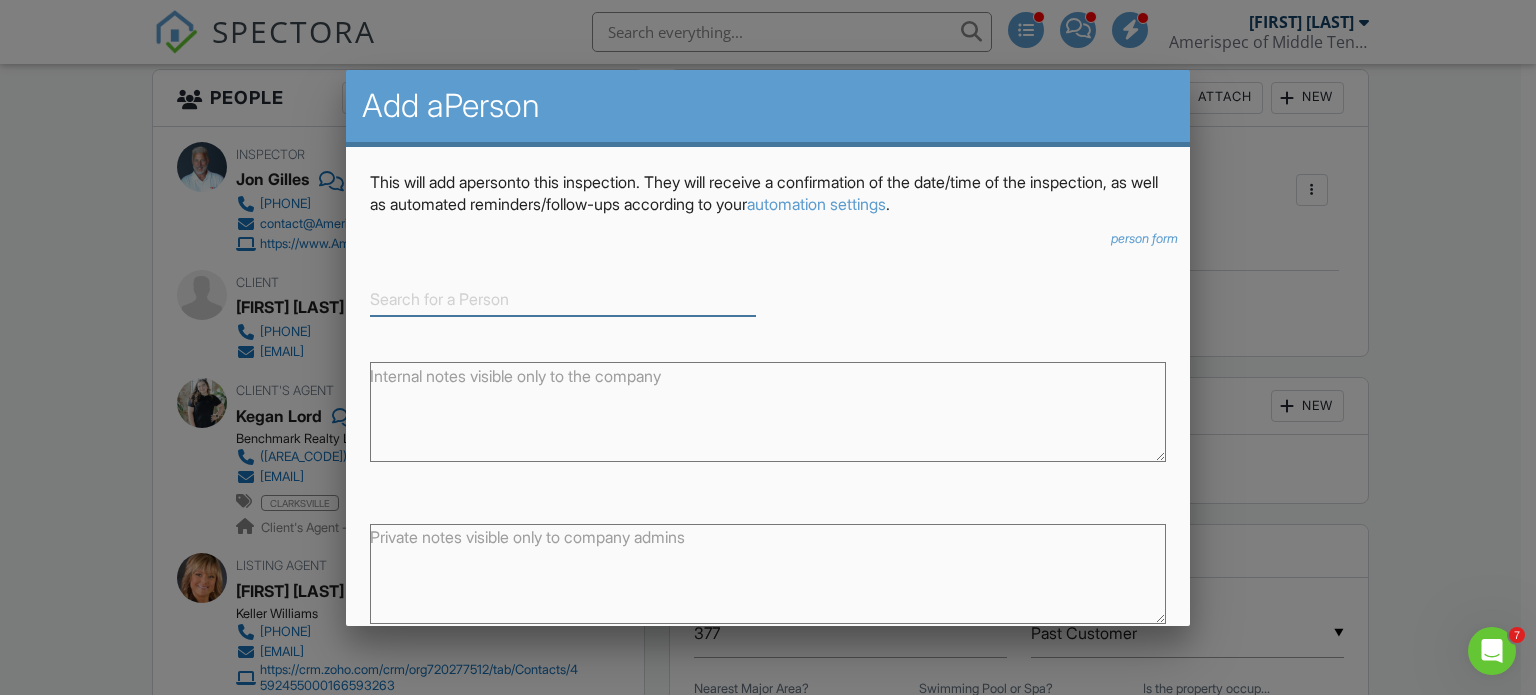 click at bounding box center (563, 299) 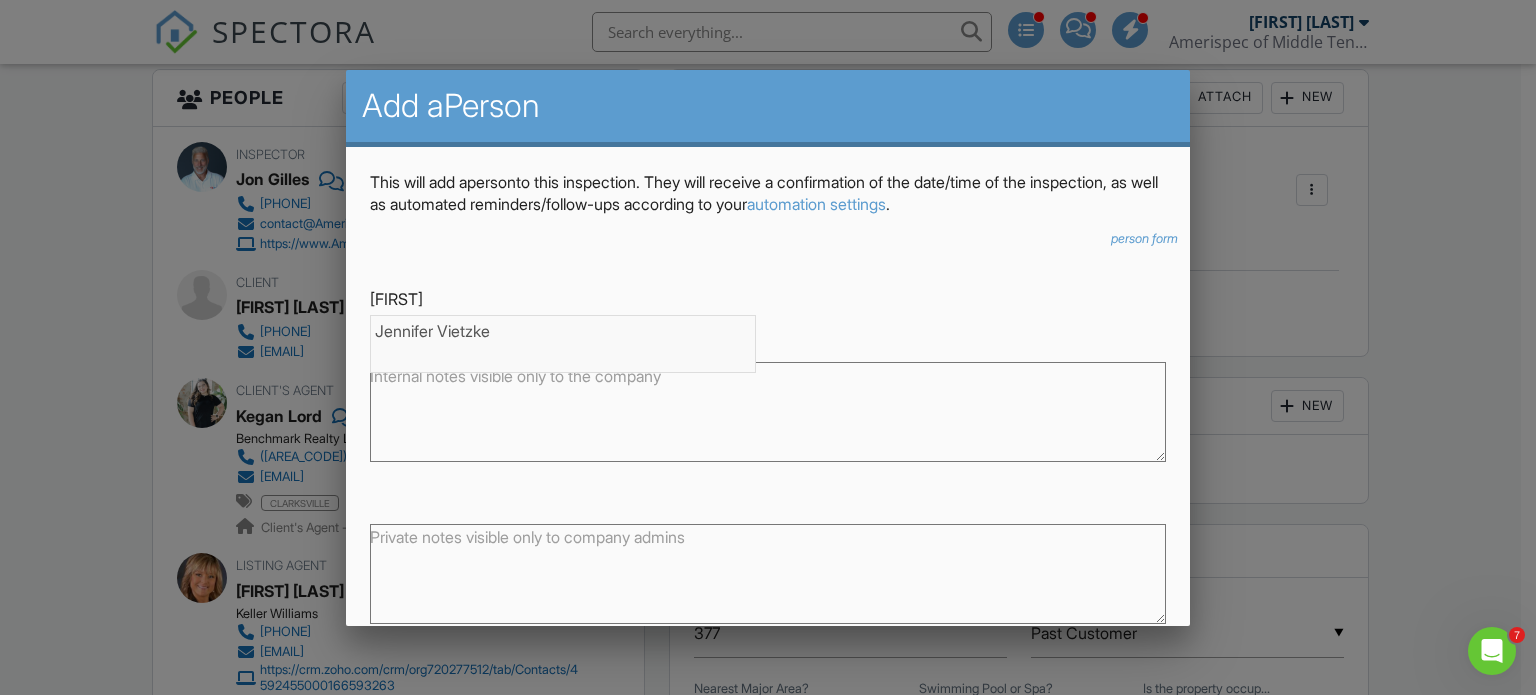 click on "Jennifer Vietzke" at bounding box center [563, 344] 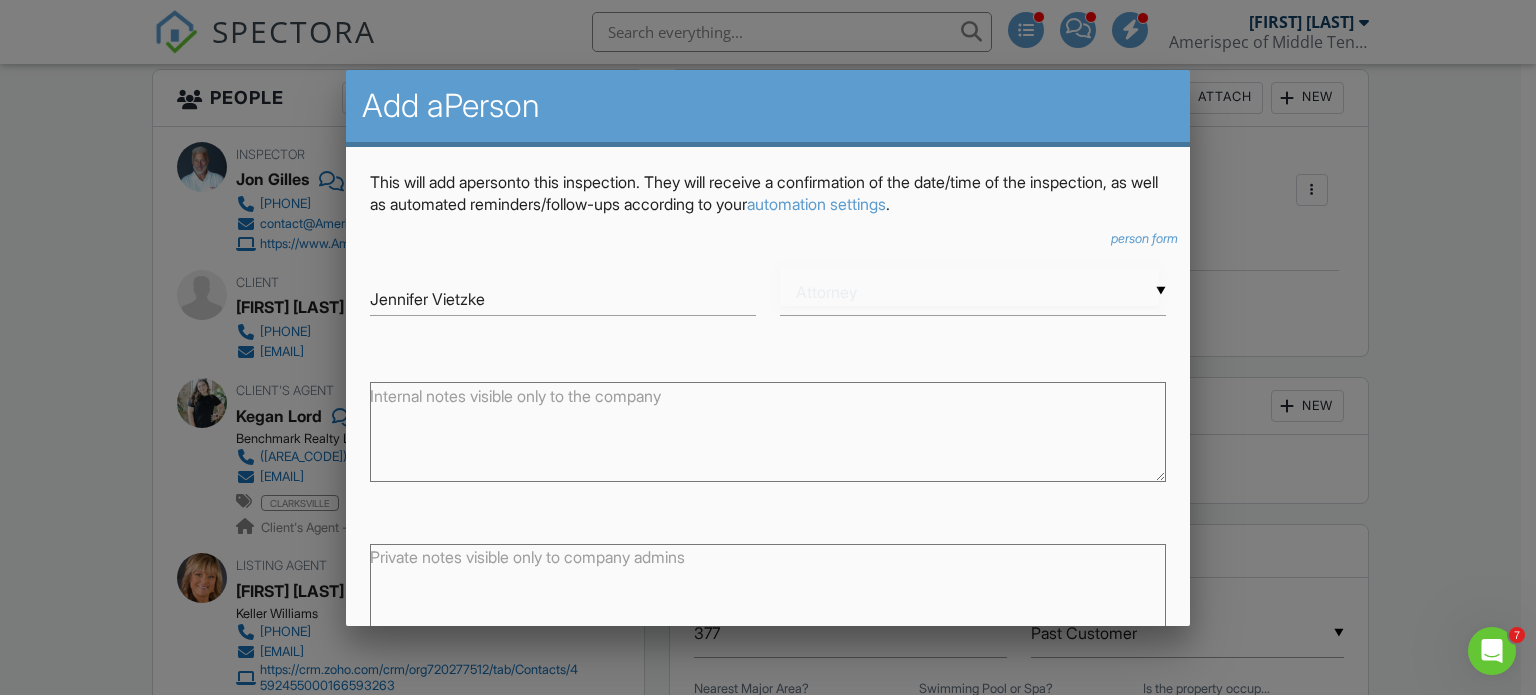 click on "▼ Attorney Insurance Agent Transaction Coordinator Title Company Other Attorney
Insurance Agent
Transaction Coordinator
Title Company
Other" at bounding box center [973, 291] 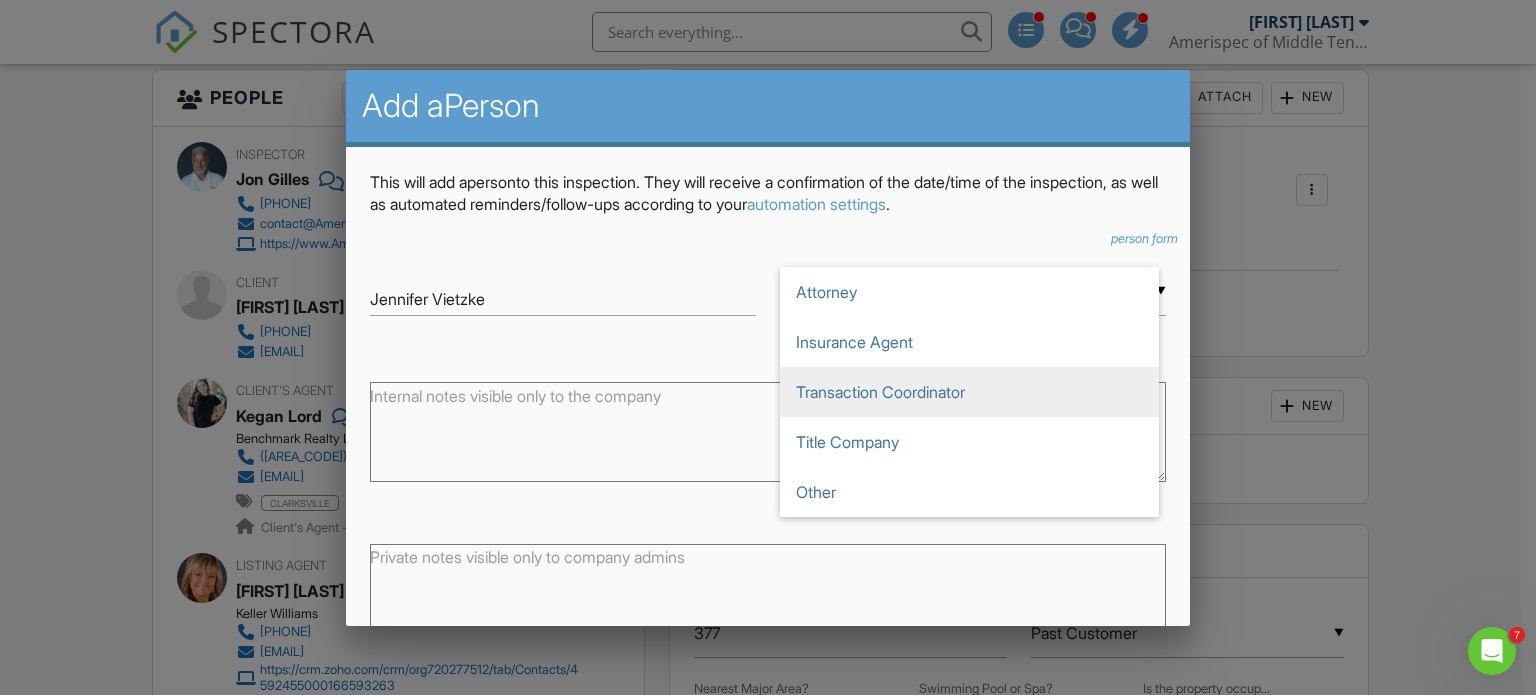 click on "Transaction Coordinator" at bounding box center (969, 392) 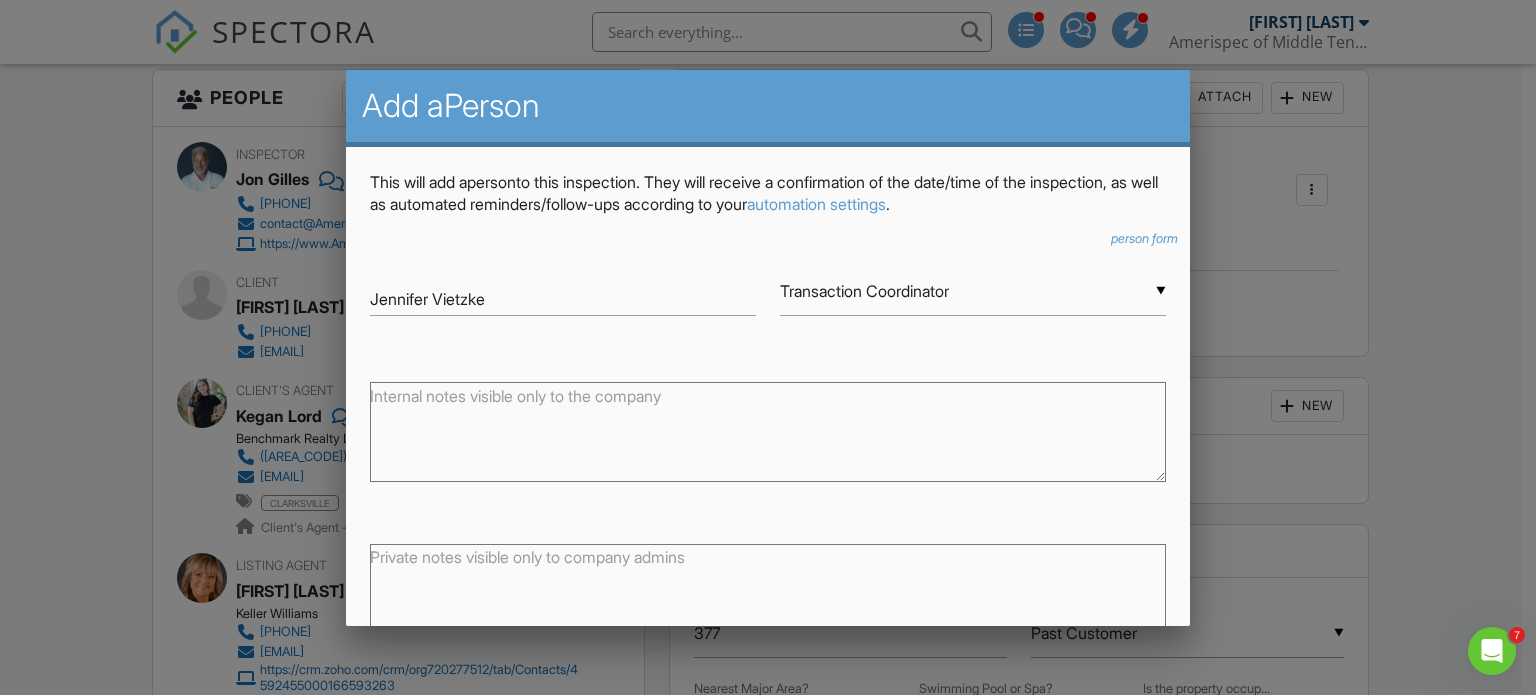 scroll, scrollTop: 128, scrollLeft: 0, axis: vertical 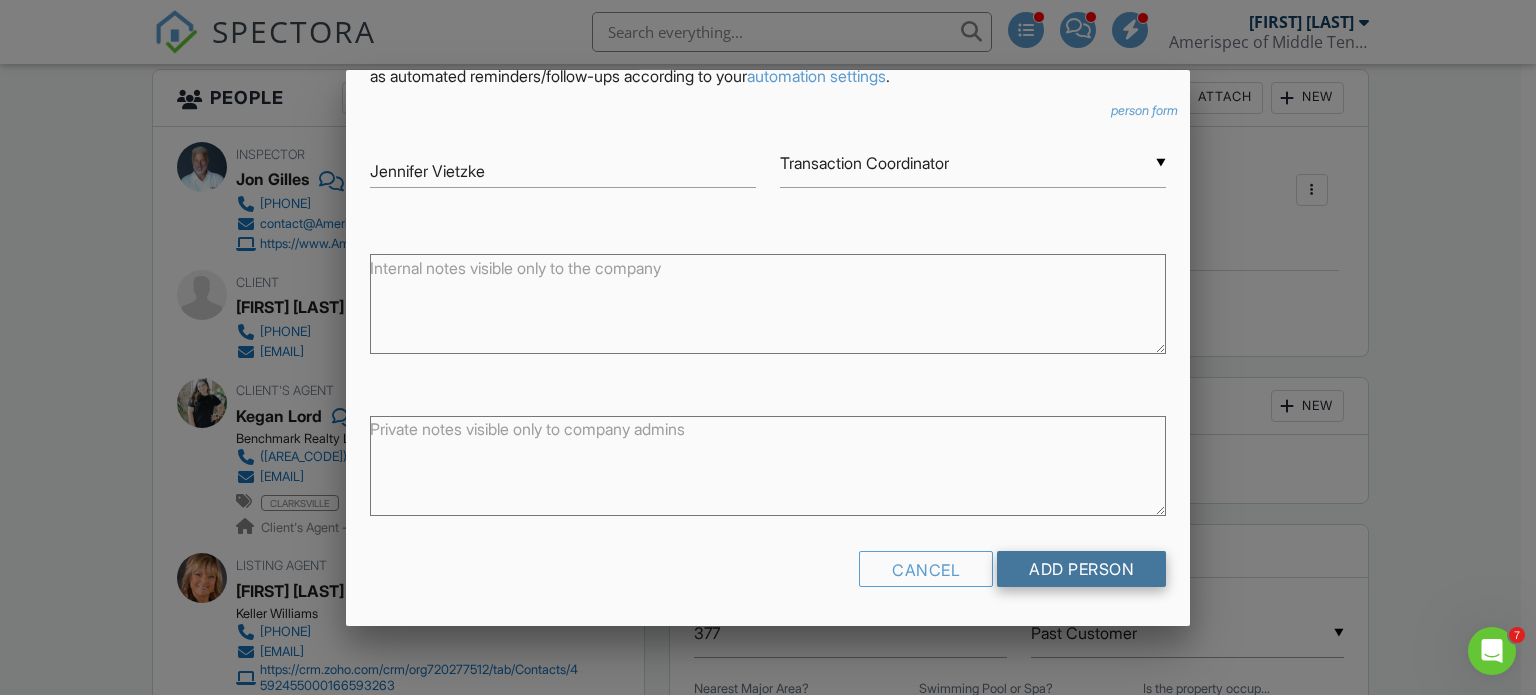 click on "Add Person" at bounding box center (1081, 569) 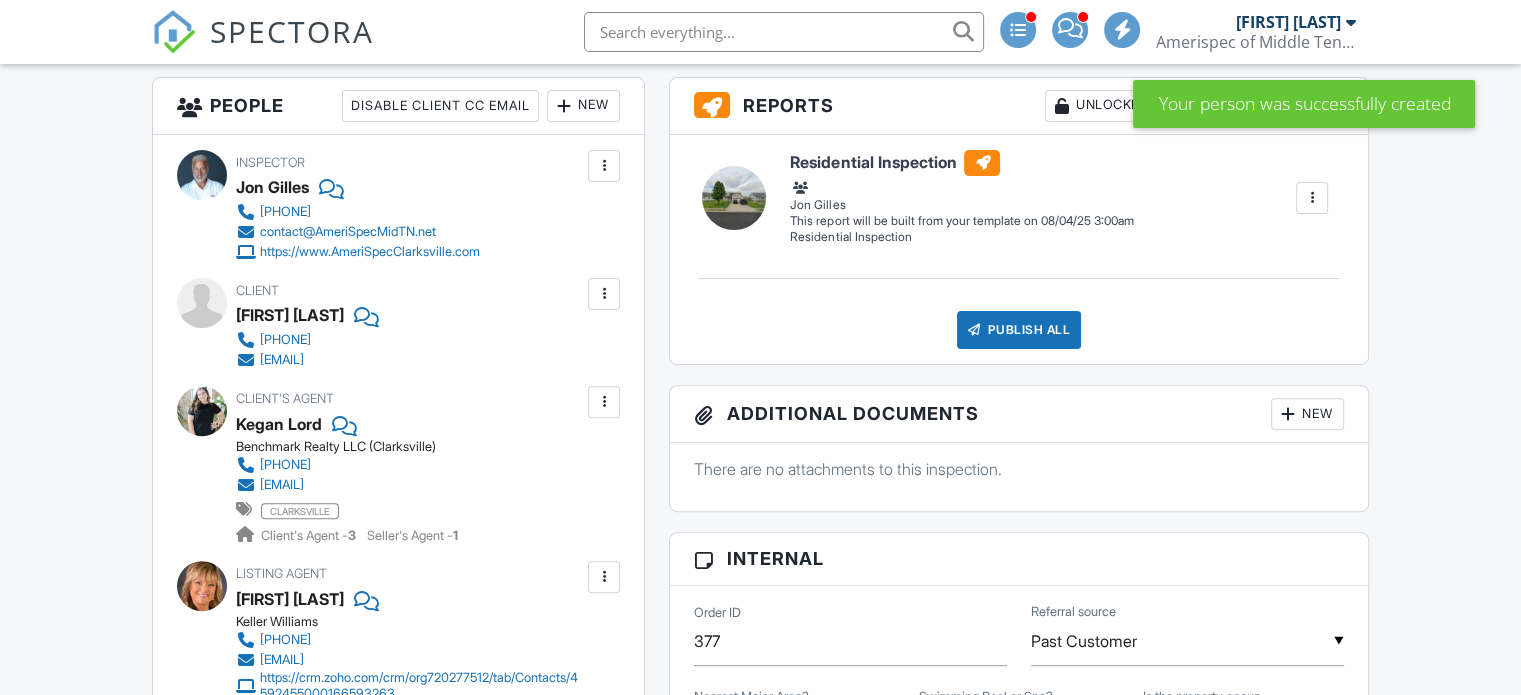 scroll, scrollTop: 1527, scrollLeft: 0, axis: vertical 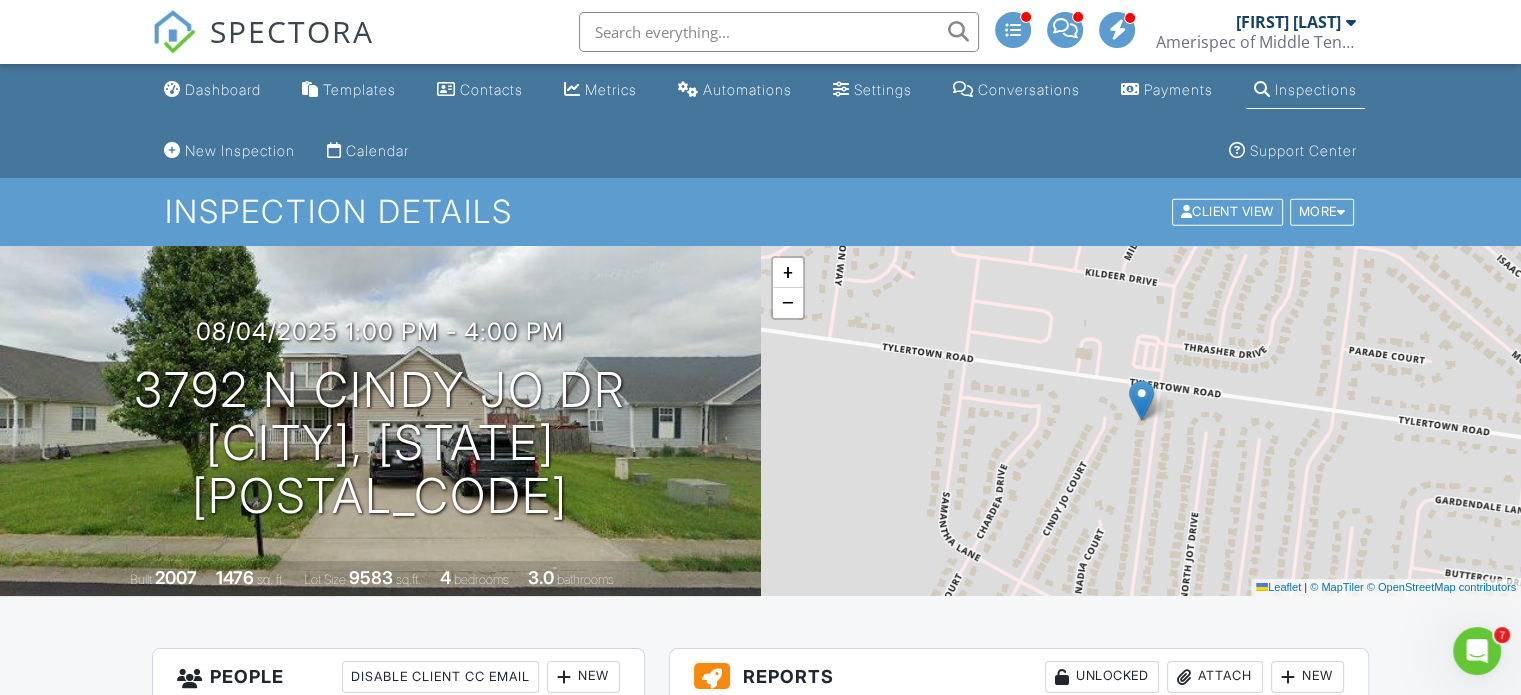 click at bounding box center [1064, 28] 